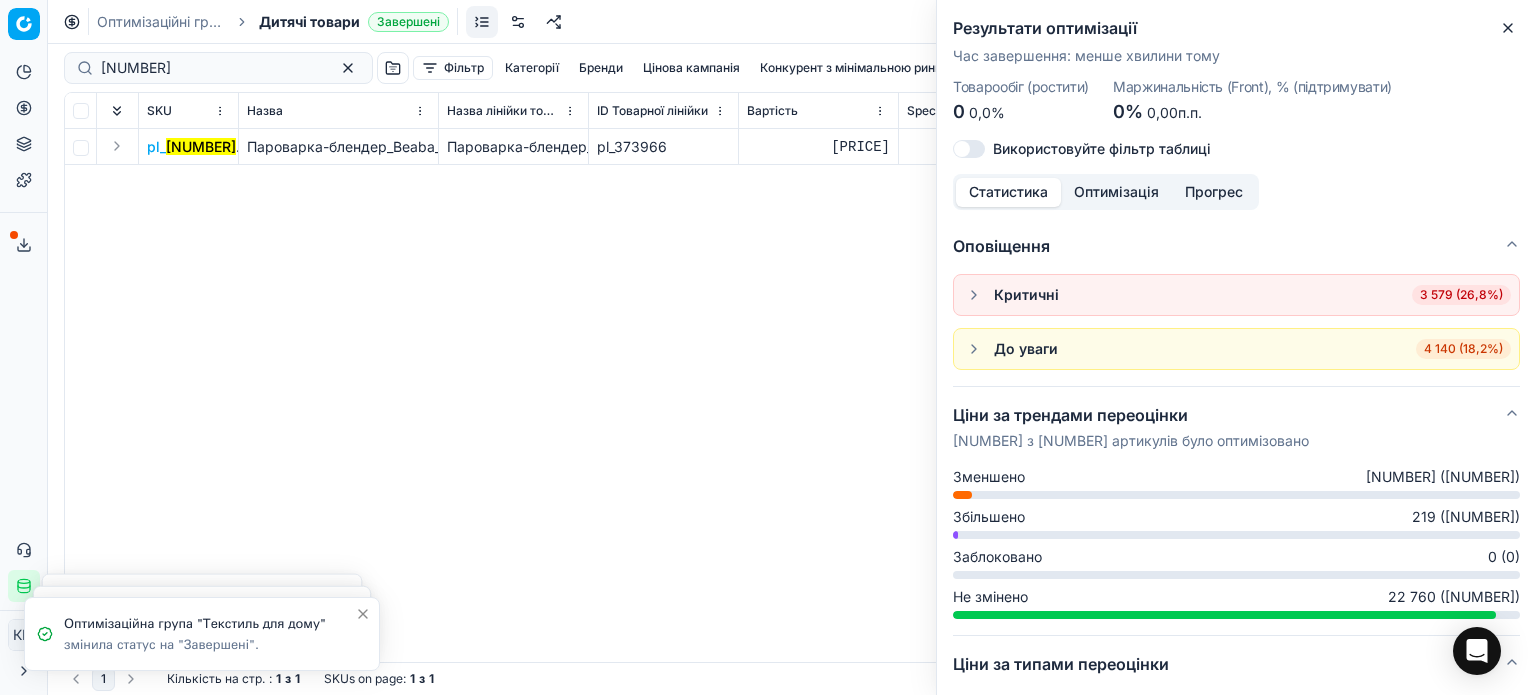 scroll, scrollTop: 0, scrollLeft: 0, axis: both 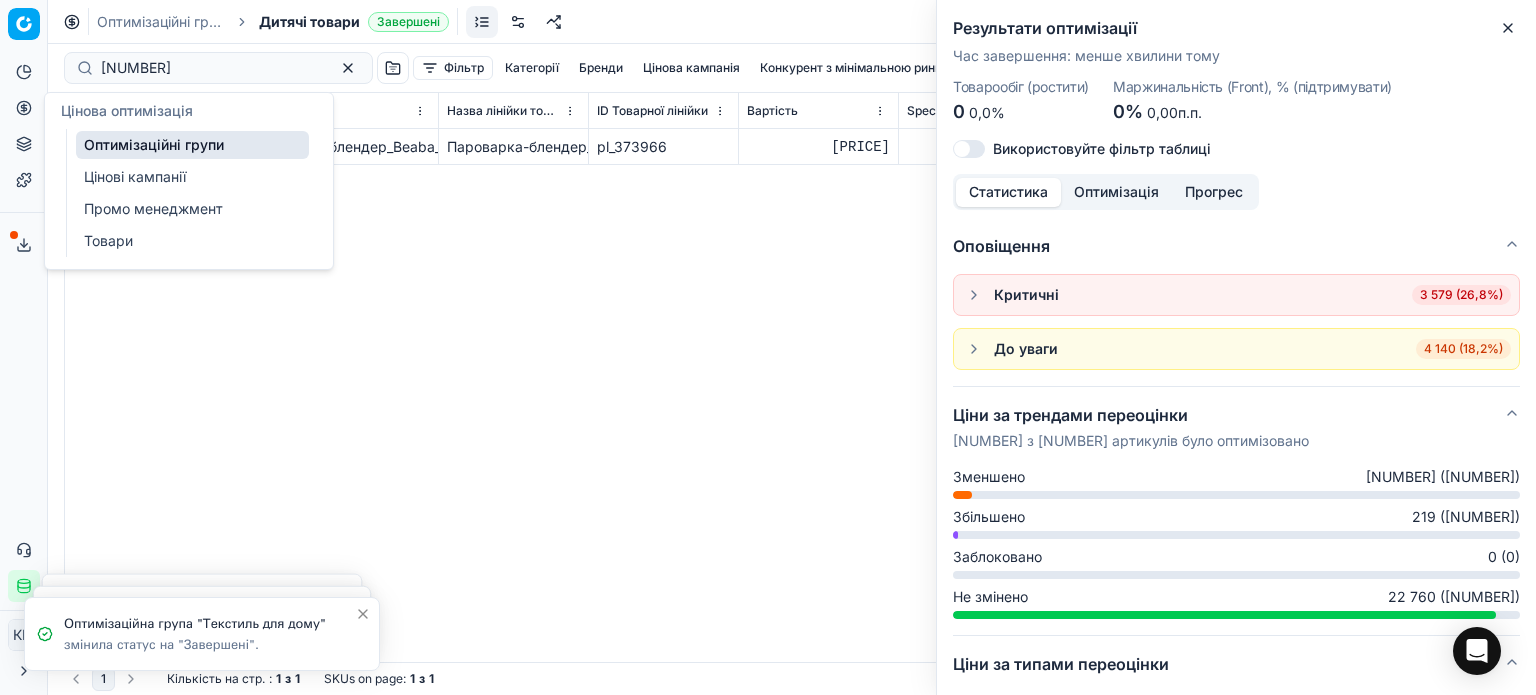 click on "Оптимізаційні групи" at bounding box center (192, 145) 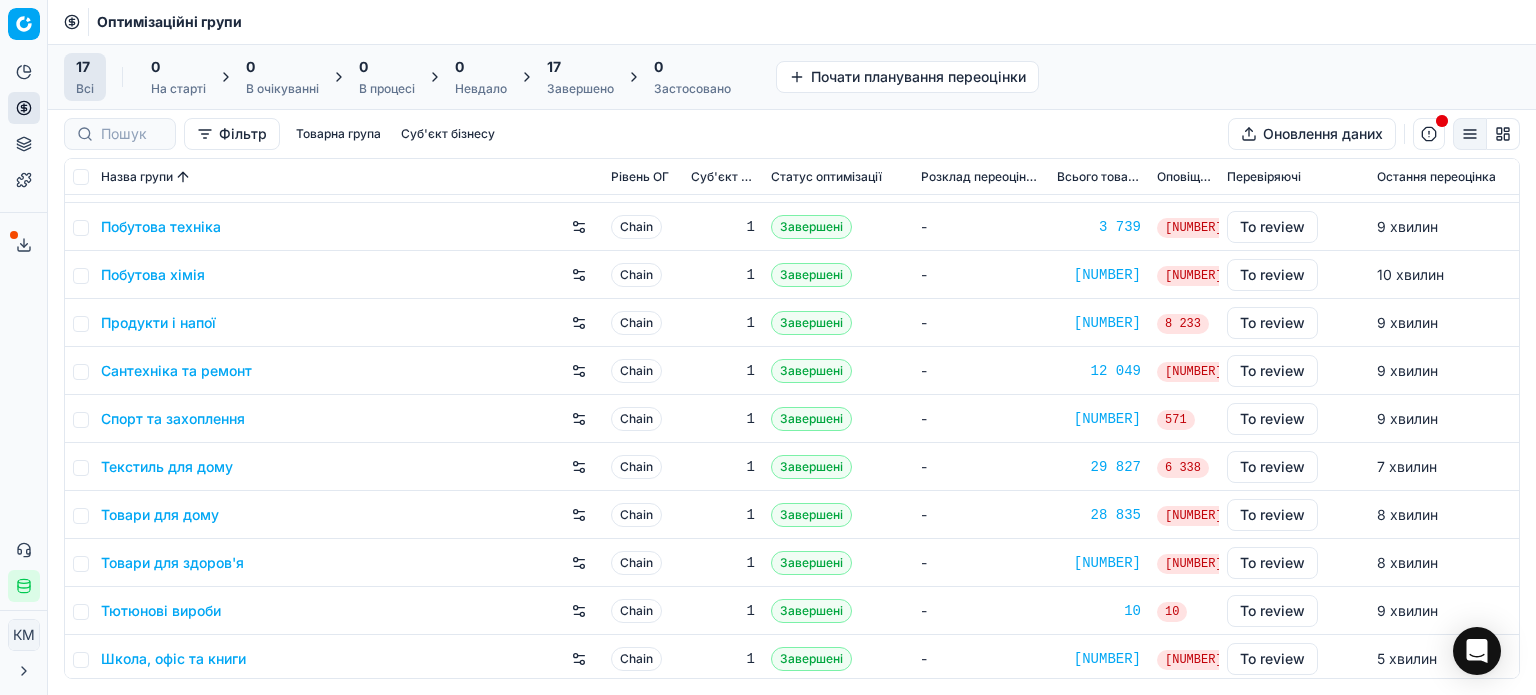 scroll, scrollTop: 332, scrollLeft: 0, axis: vertical 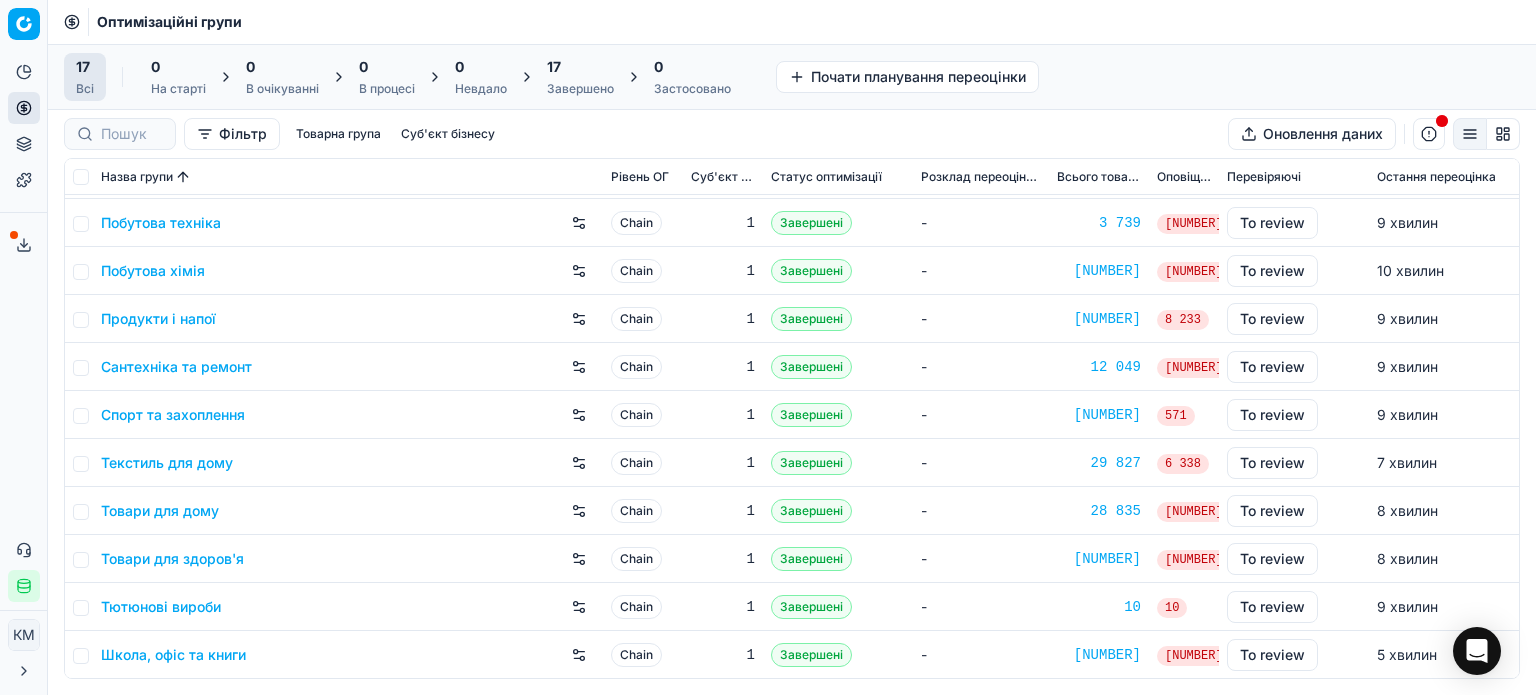 click on "Школа, офіс та книги" at bounding box center (173, 655) 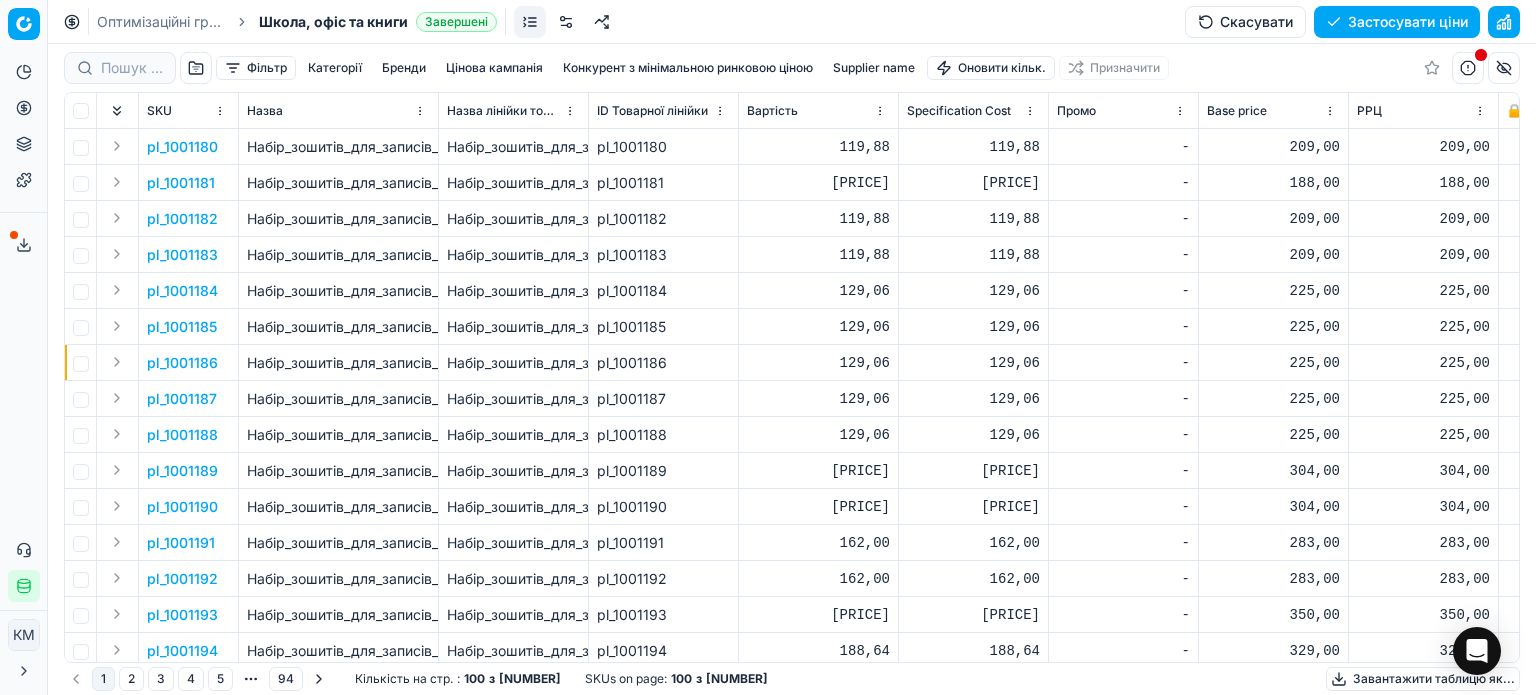 click on "Фільтр   Категорії   Бренди   Цінова кампанія   Конкурент з мінімальною ринковою ціною   Supplier name   Оновити кільк. Призначити" at bounding box center (792, 68) 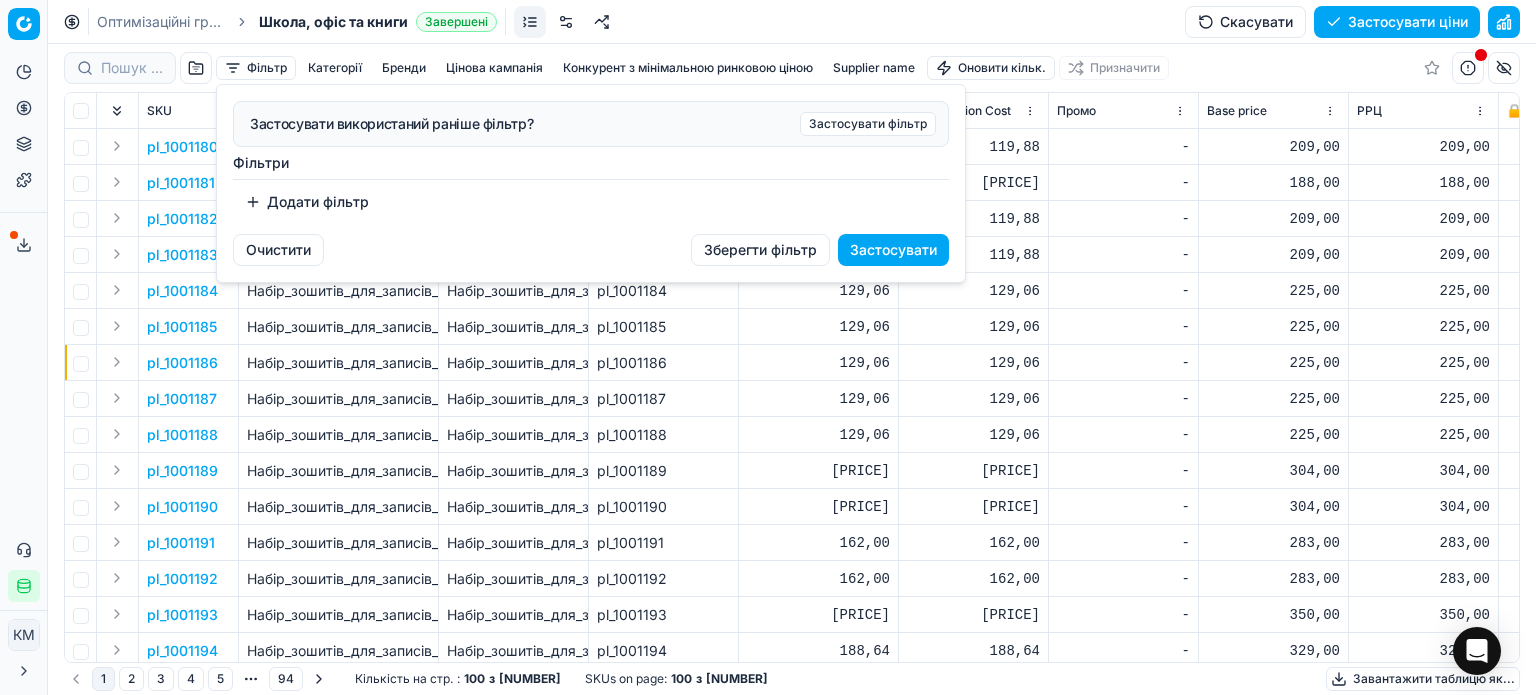 click on "Додати фільтр" at bounding box center (307, 202) 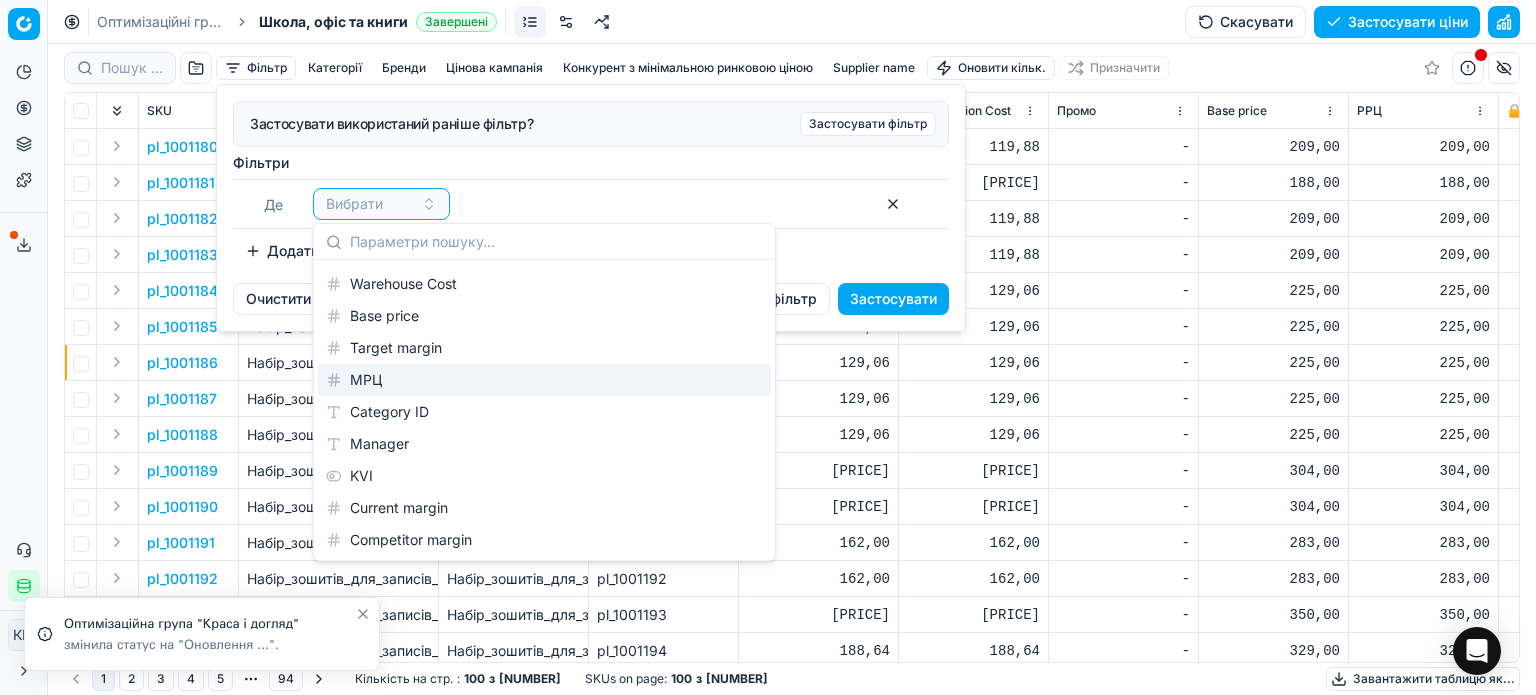 scroll, scrollTop: 2456, scrollLeft: 0, axis: vertical 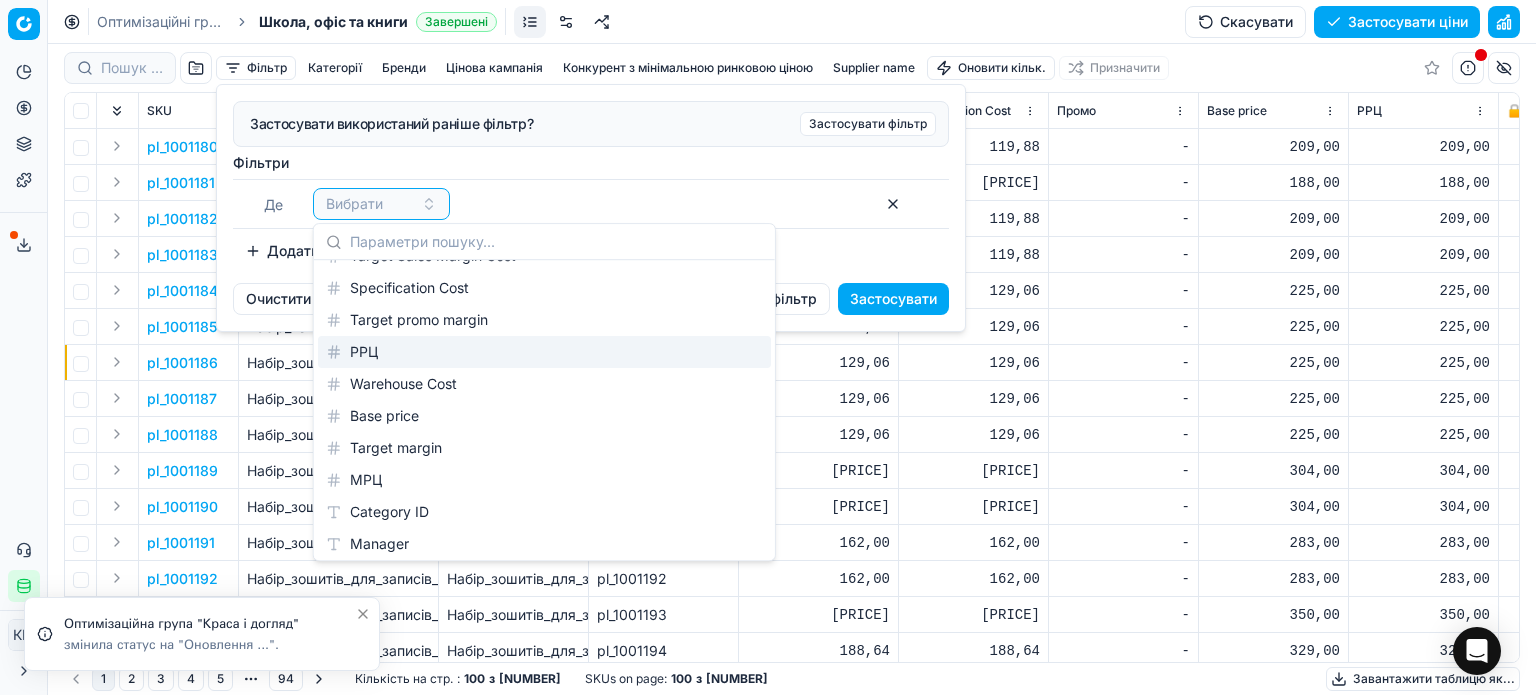 click on "РРЦ" at bounding box center (544, 352) 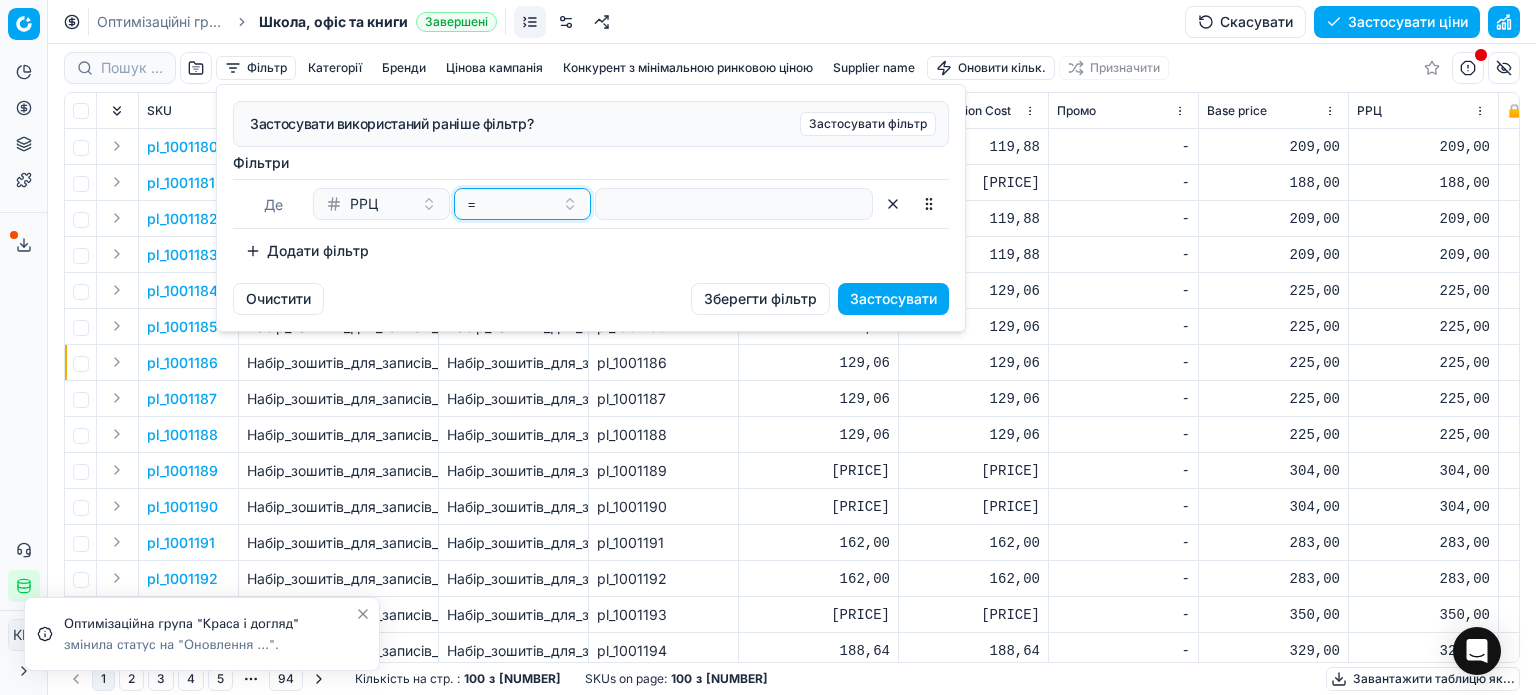 click on "=" at bounding box center [522, 204] 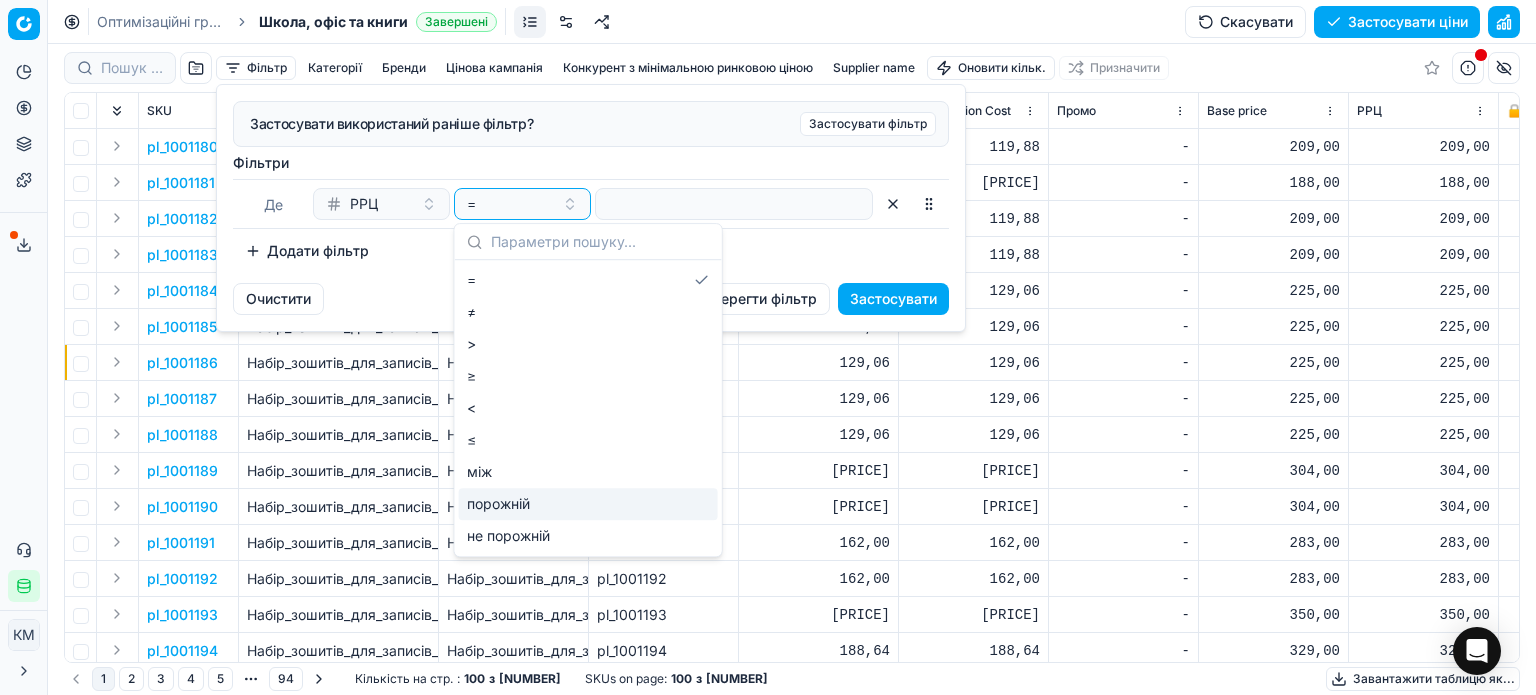 click on "порожній" at bounding box center (588, 504) 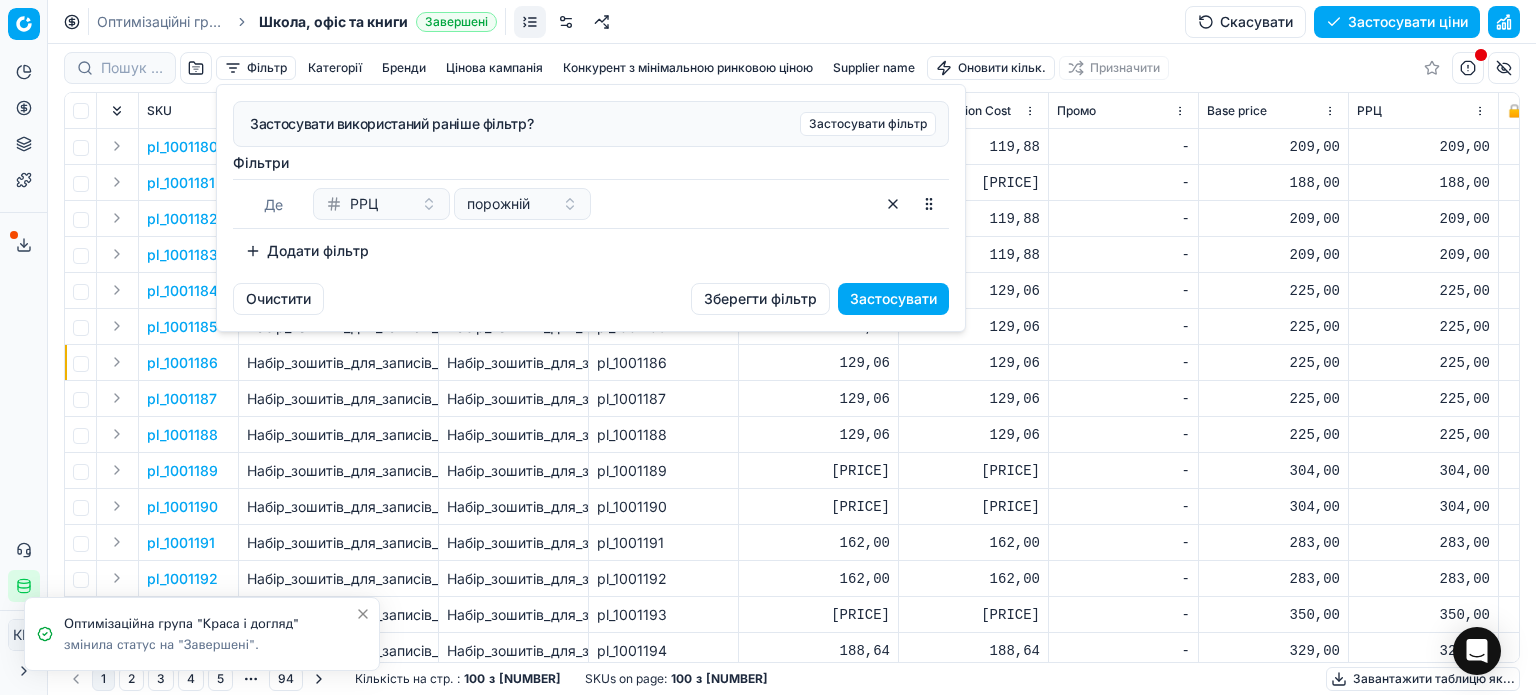 click on "Застосувати" at bounding box center [893, 299] 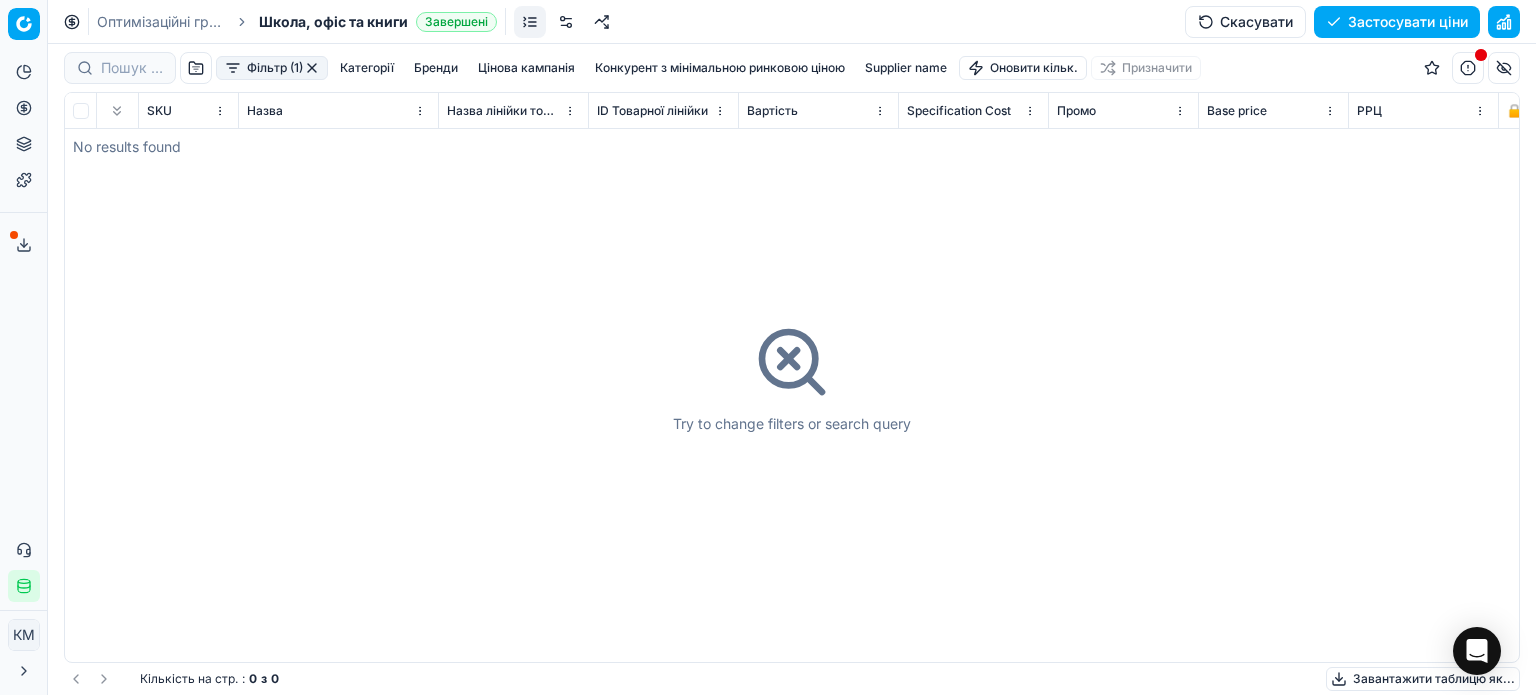 click at bounding box center [312, 68] 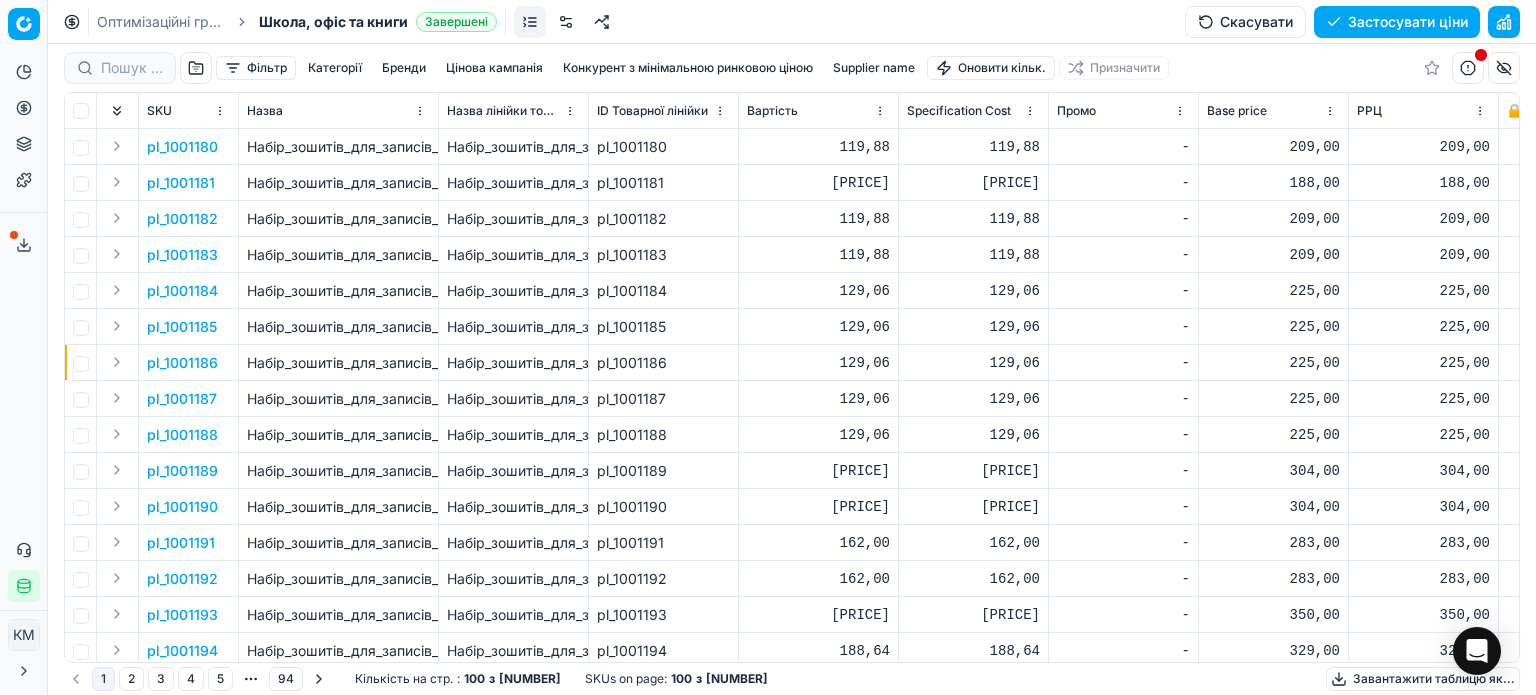 click on "Фільтр" at bounding box center [256, 68] 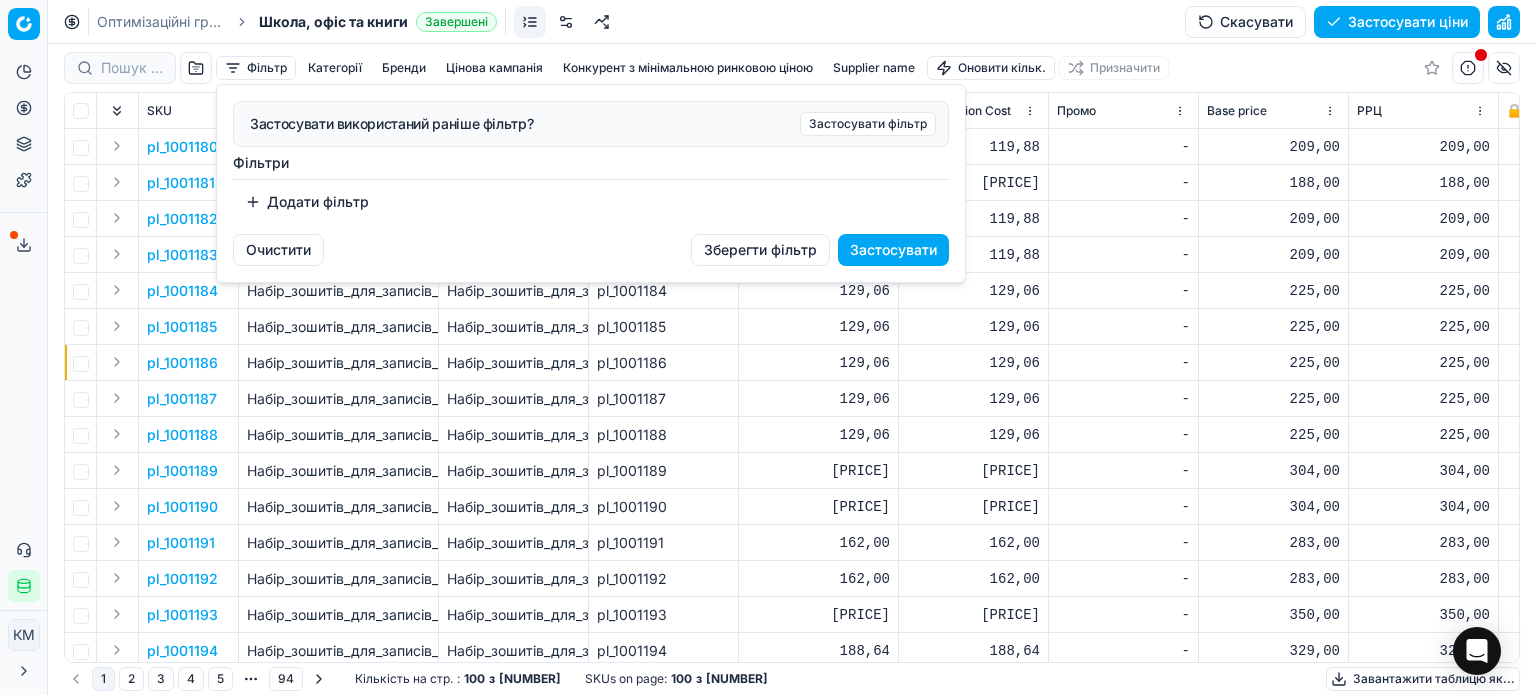 click on "Додати фільтр" at bounding box center (307, 202) 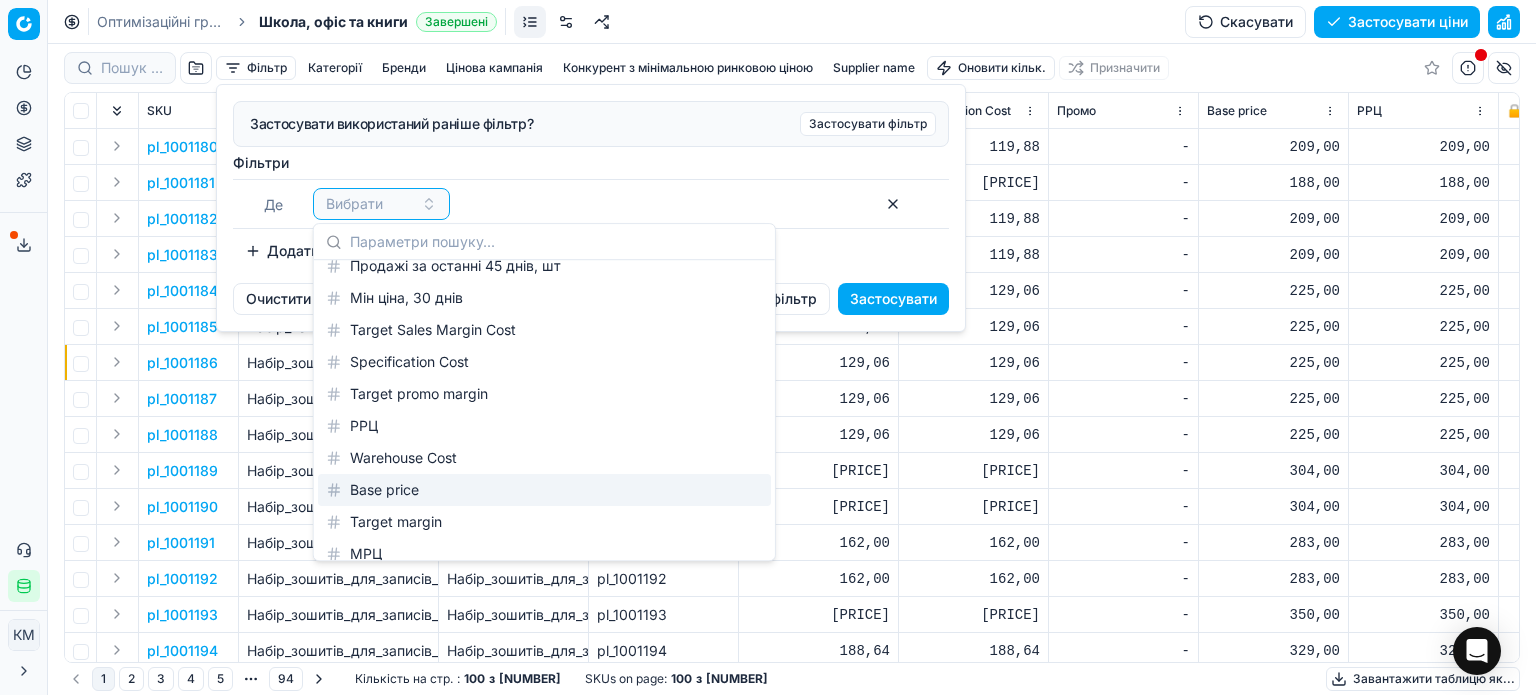 scroll, scrollTop: 2356, scrollLeft: 0, axis: vertical 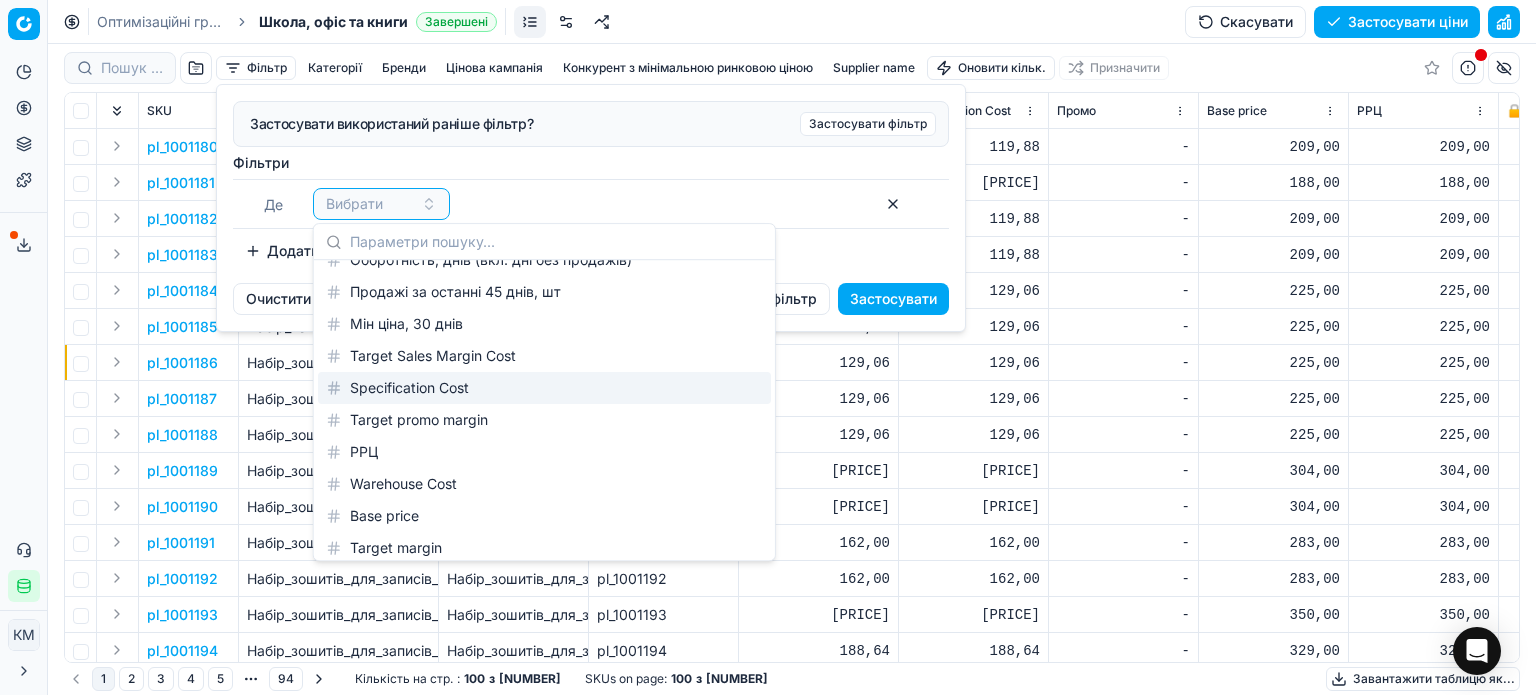 click on "Specification Cost" at bounding box center (544, 388) 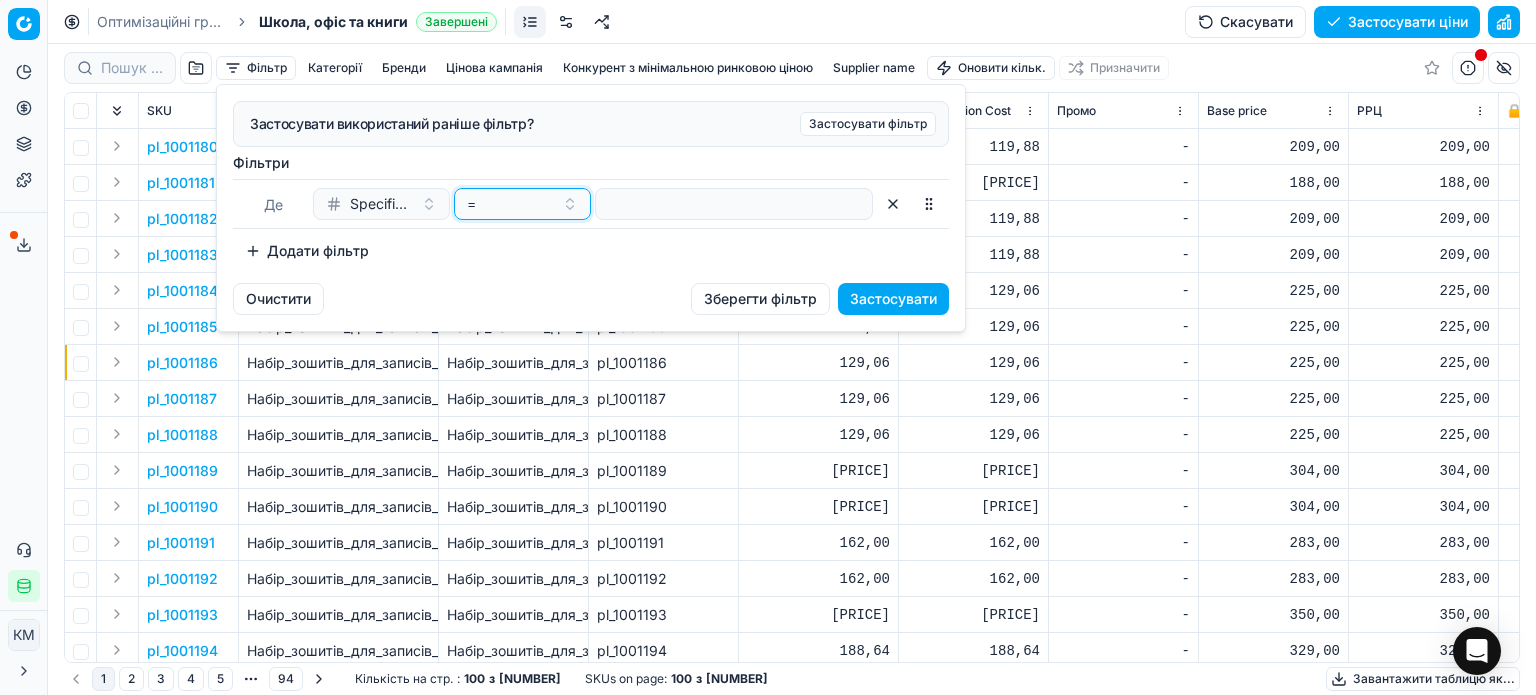 drag, startPoint x: 508, startPoint y: 205, endPoint x: 514, endPoint y: 214, distance: 10.816654 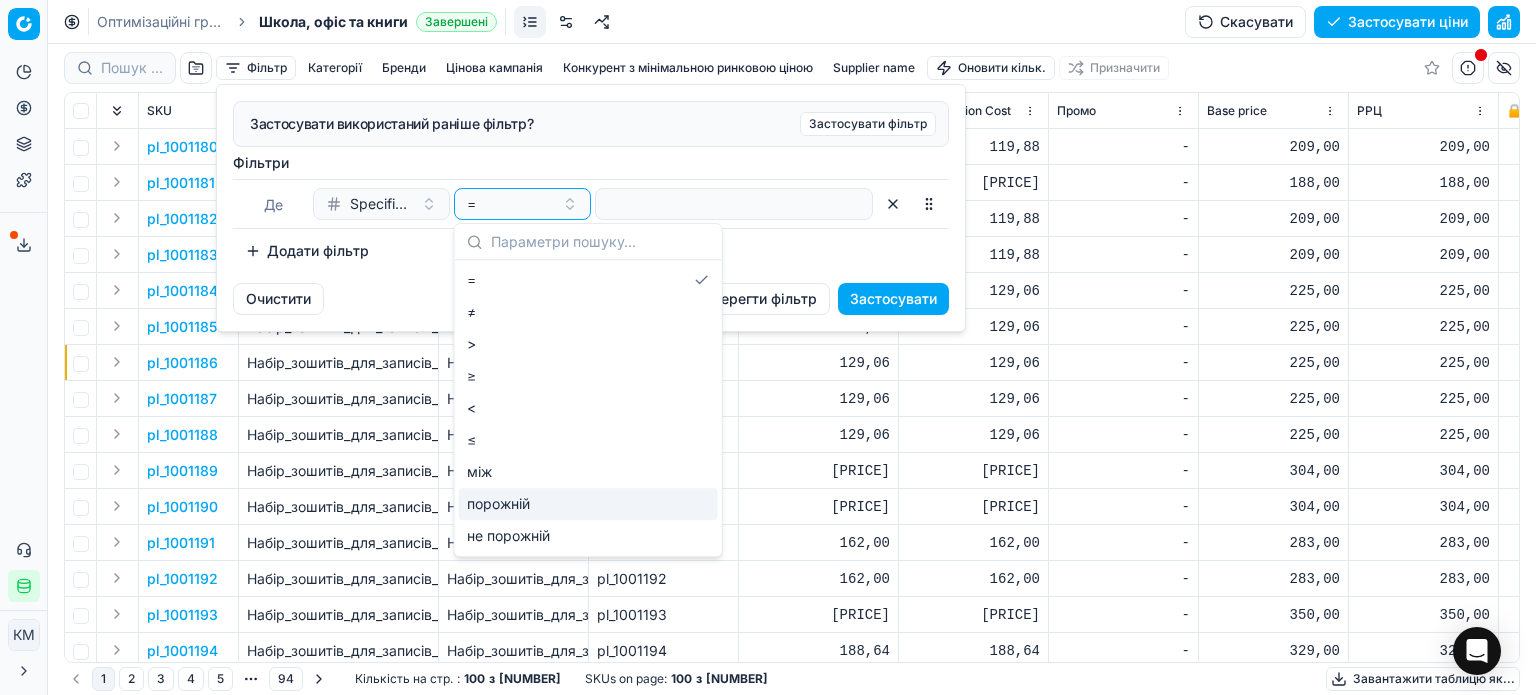 click on "порожній" at bounding box center (588, 504) 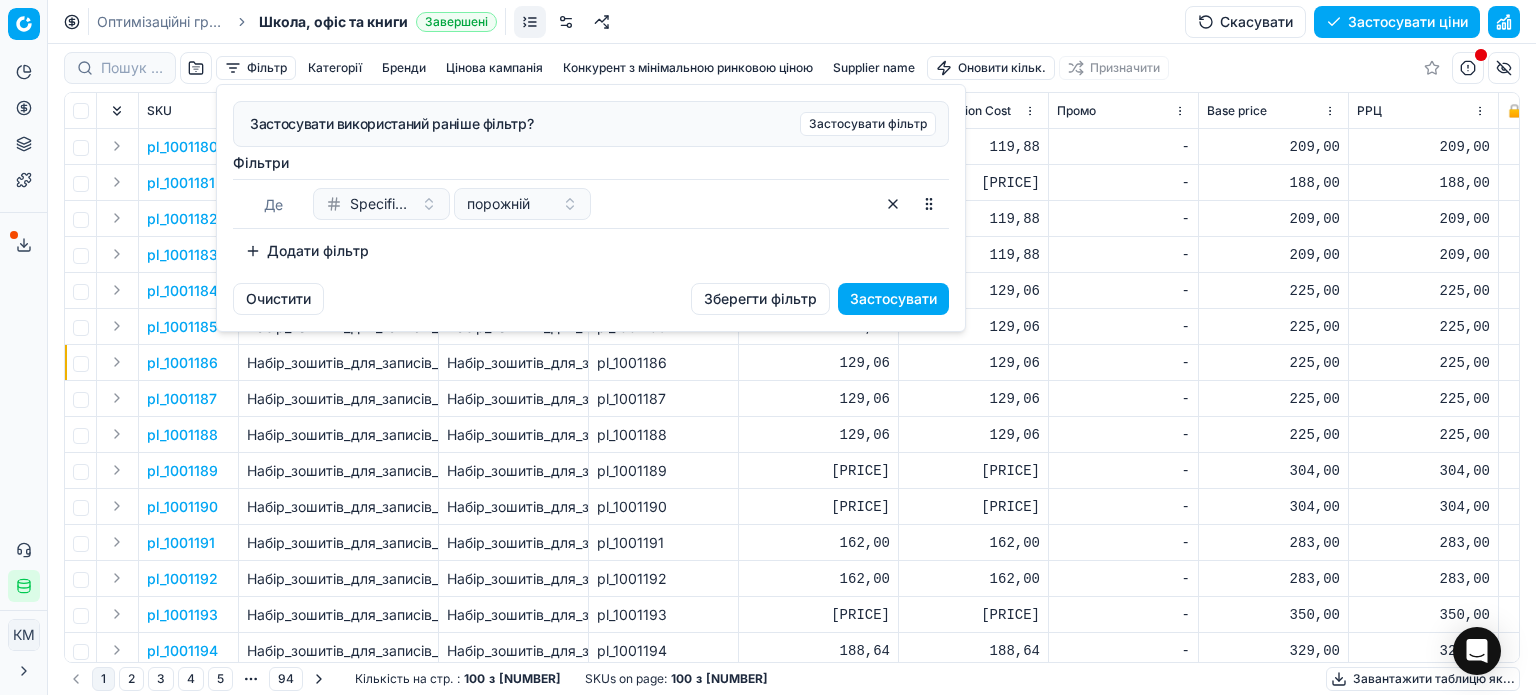 click on "Застосувати" at bounding box center [893, 299] 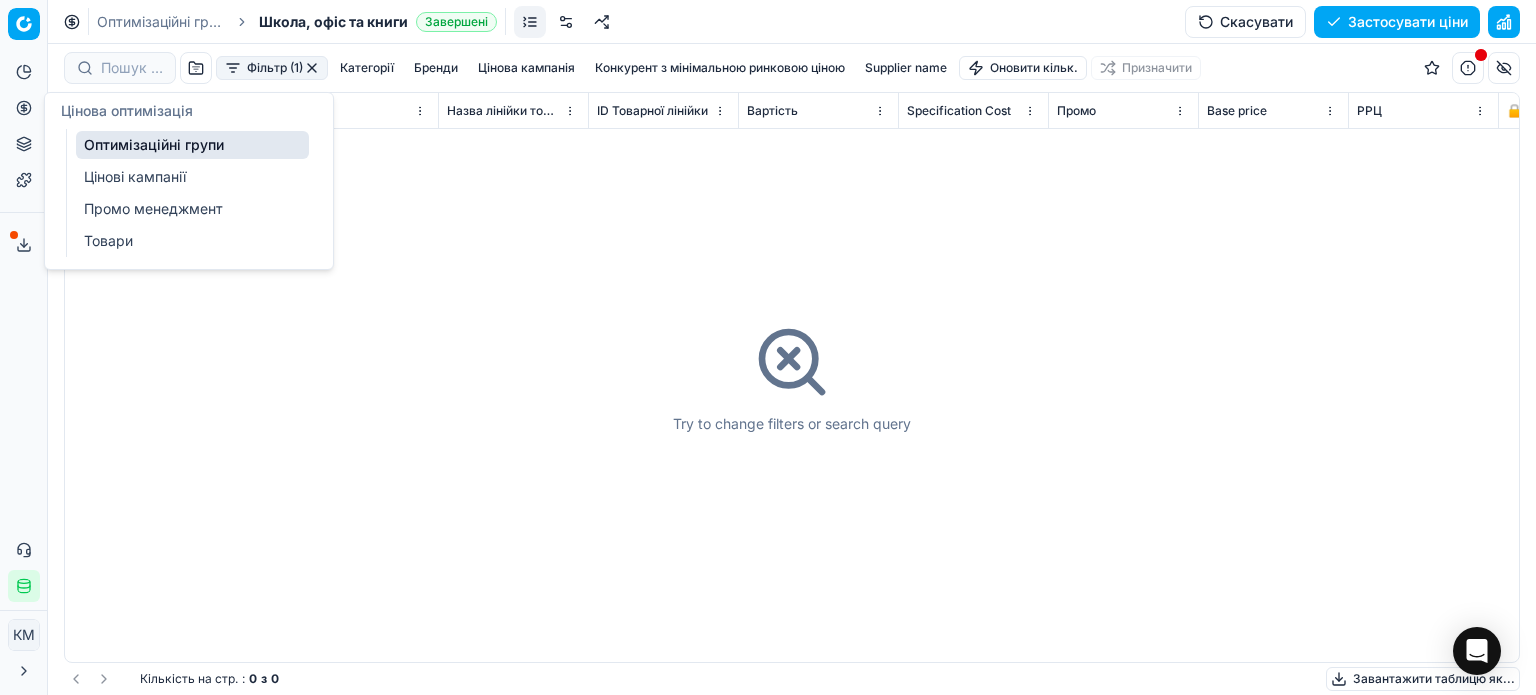 click on "Оптимізаційні групи" at bounding box center (192, 145) 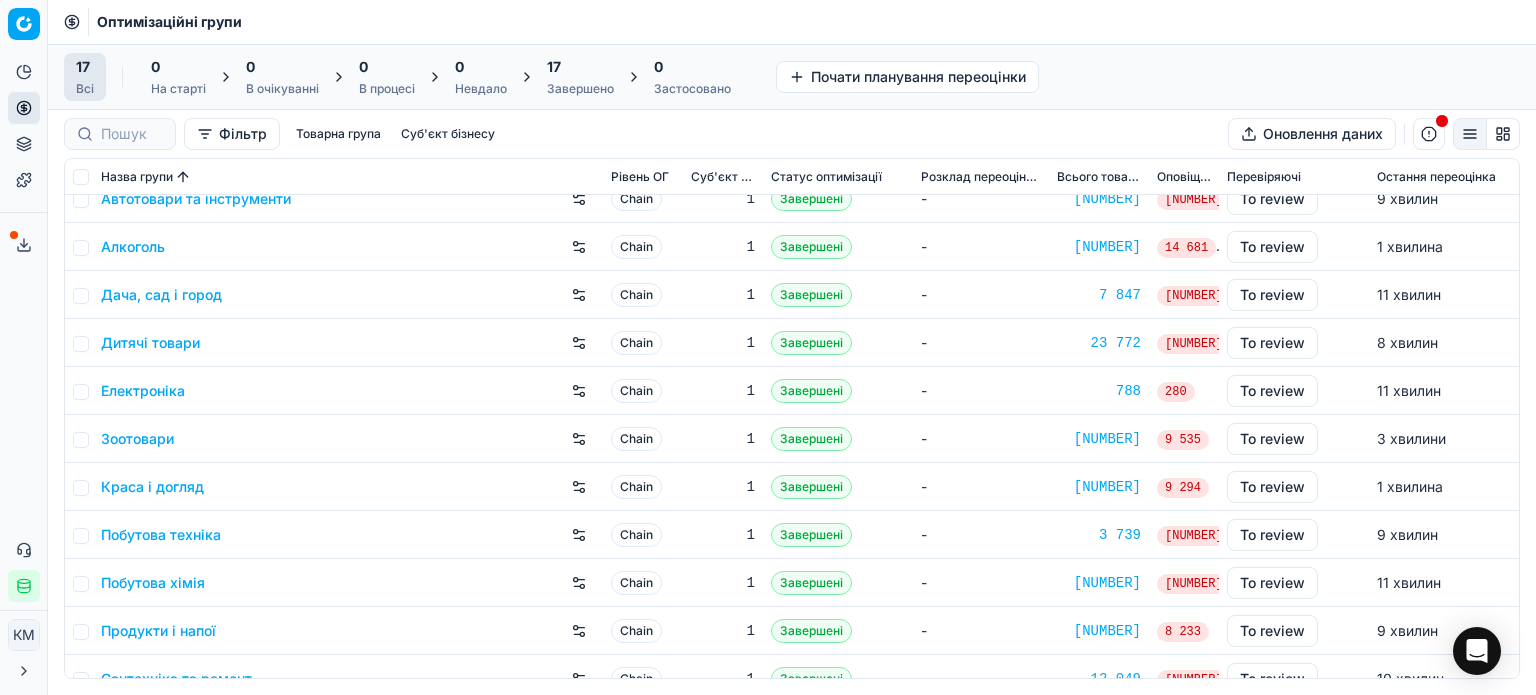 scroll, scrollTop: 0, scrollLeft: 0, axis: both 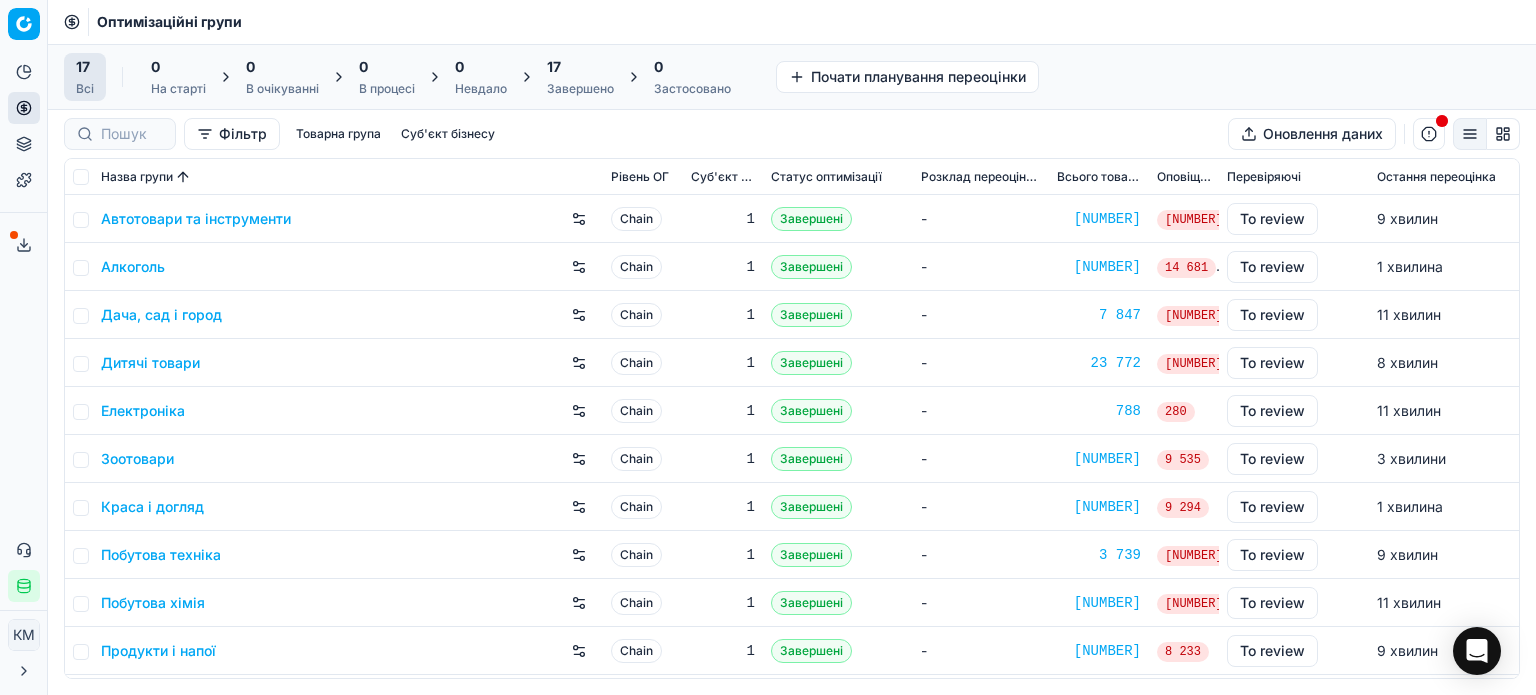 click on "Дитячі товари" at bounding box center (150, 363) 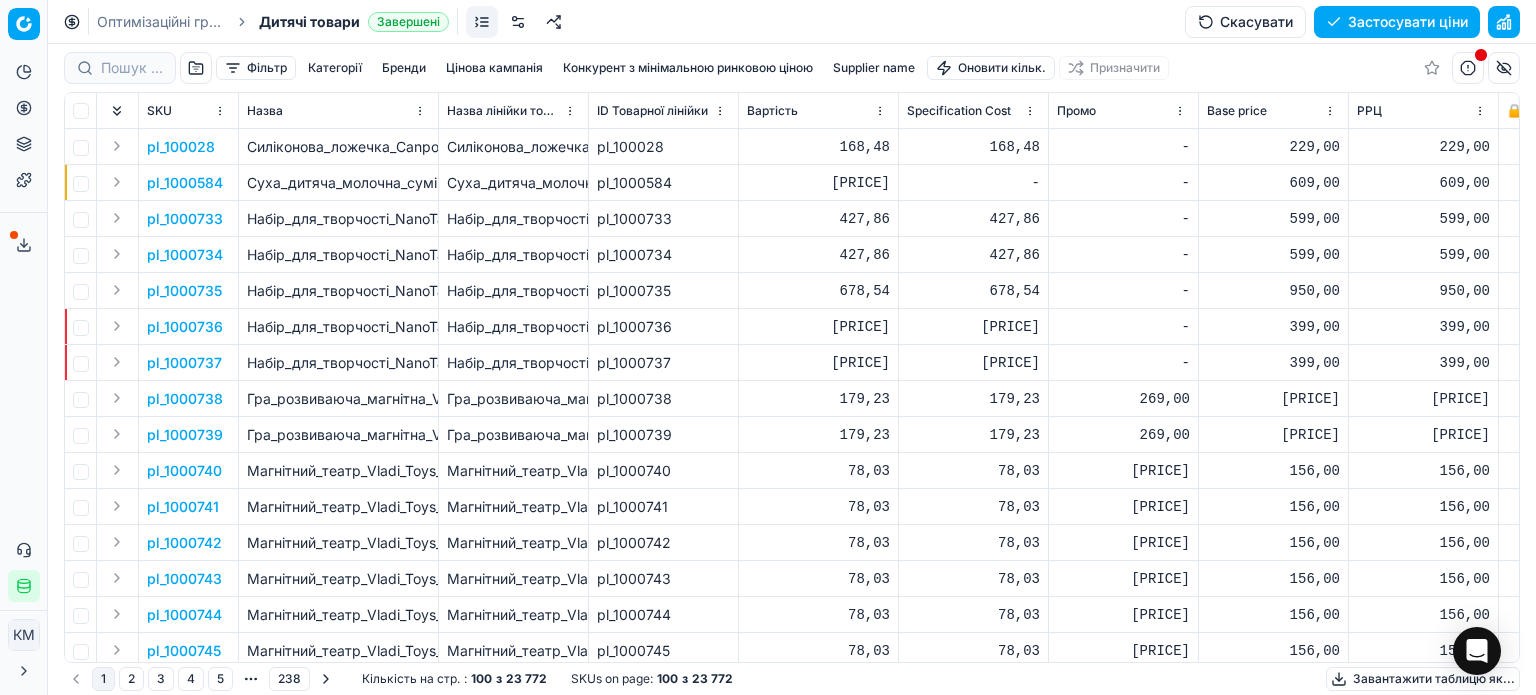 click on "Фільтр" at bounding box center [256, 68] 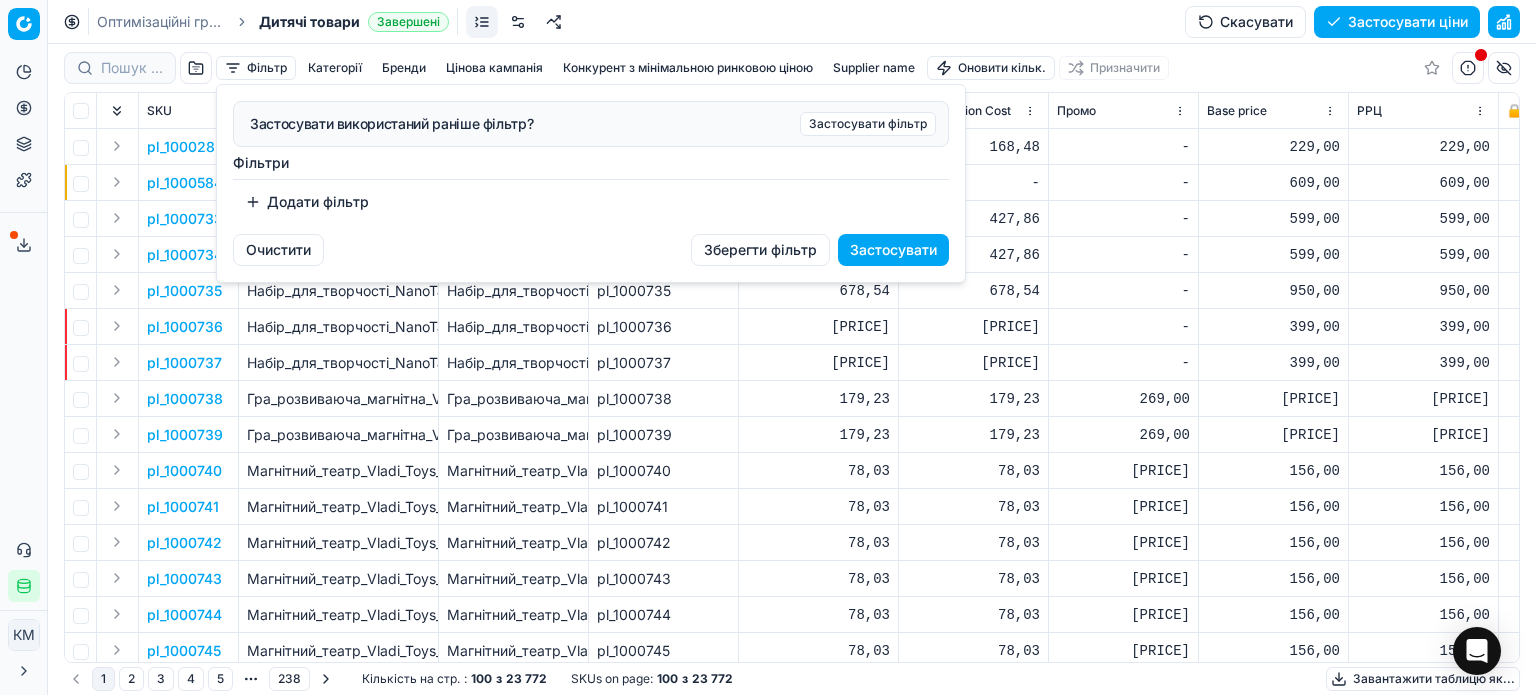 click on "Додати фільтр" at bounding box center (307, 202) 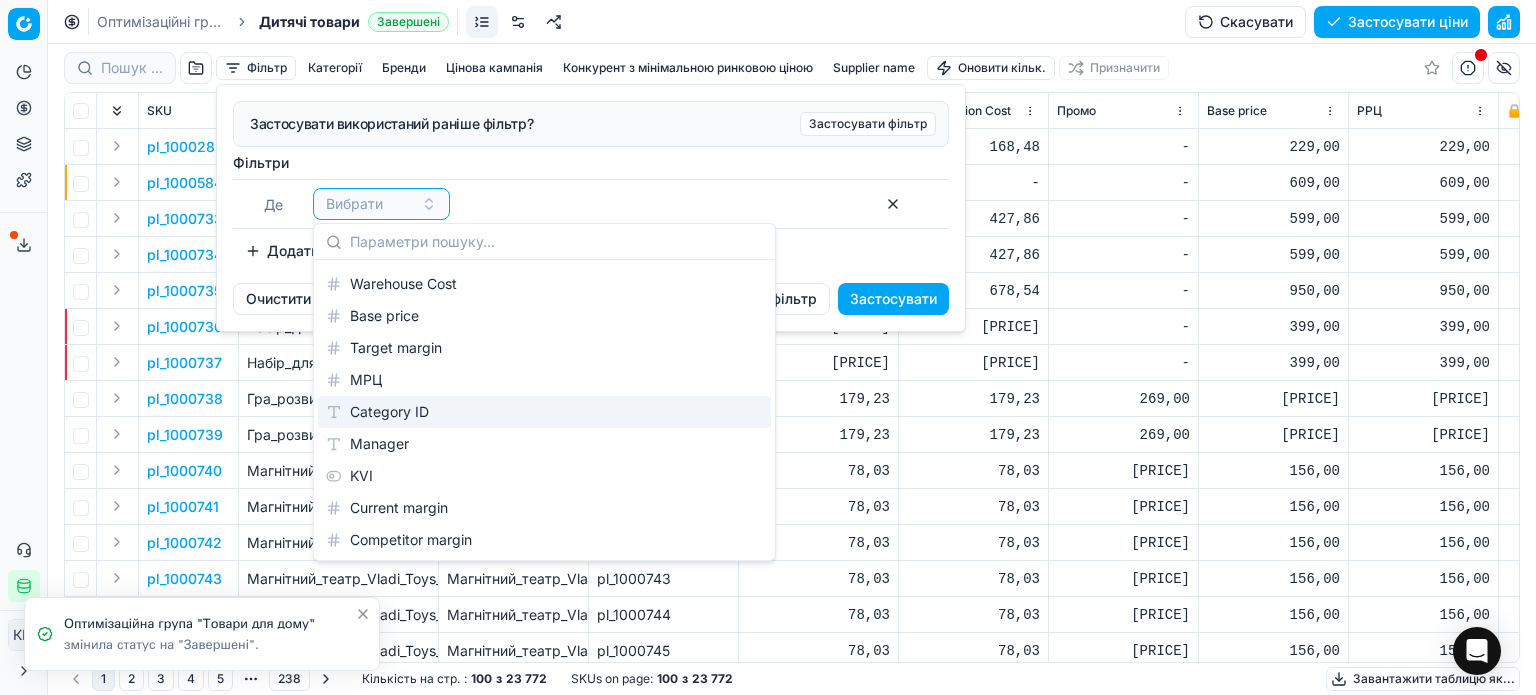 scroll, scrollTop: 2456, scrollLeft: 0, axis: vertical 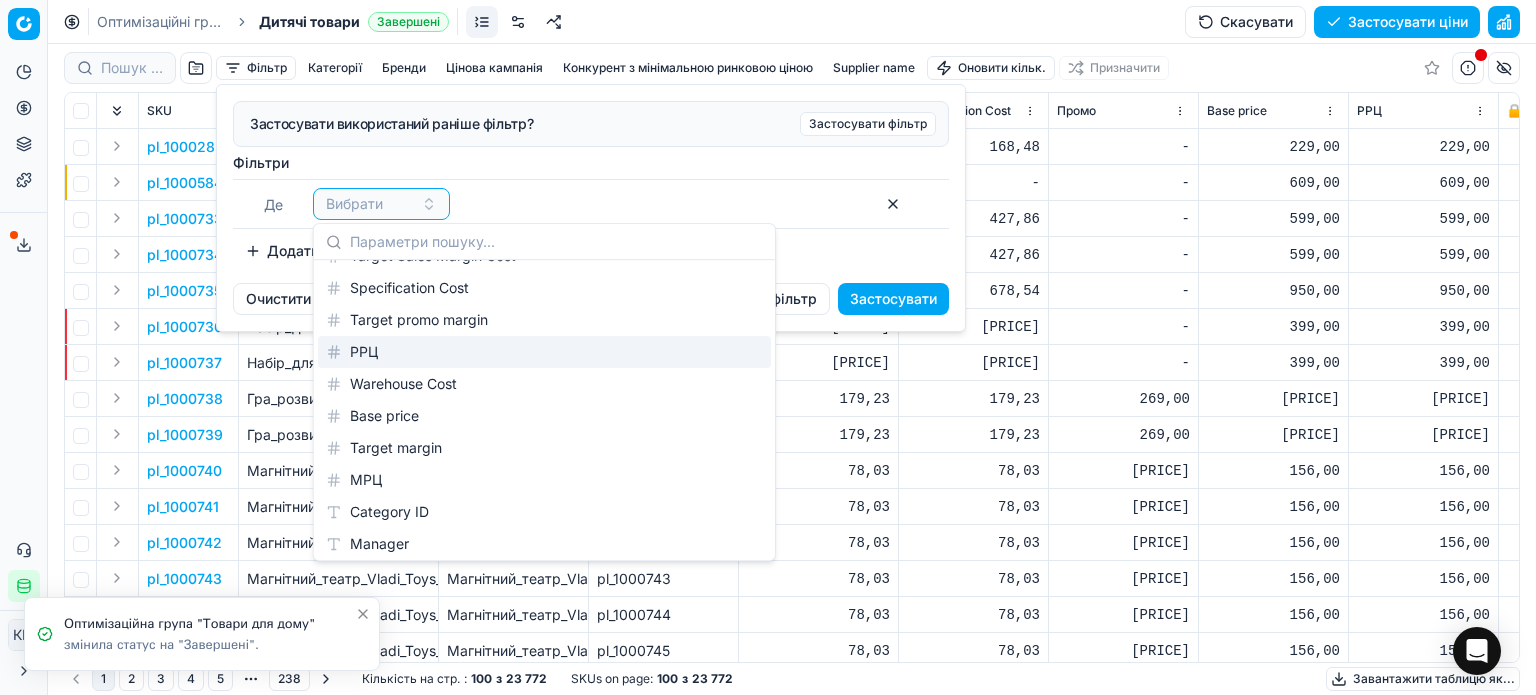 click on "РРЦ" at bounding box center [544, 352] 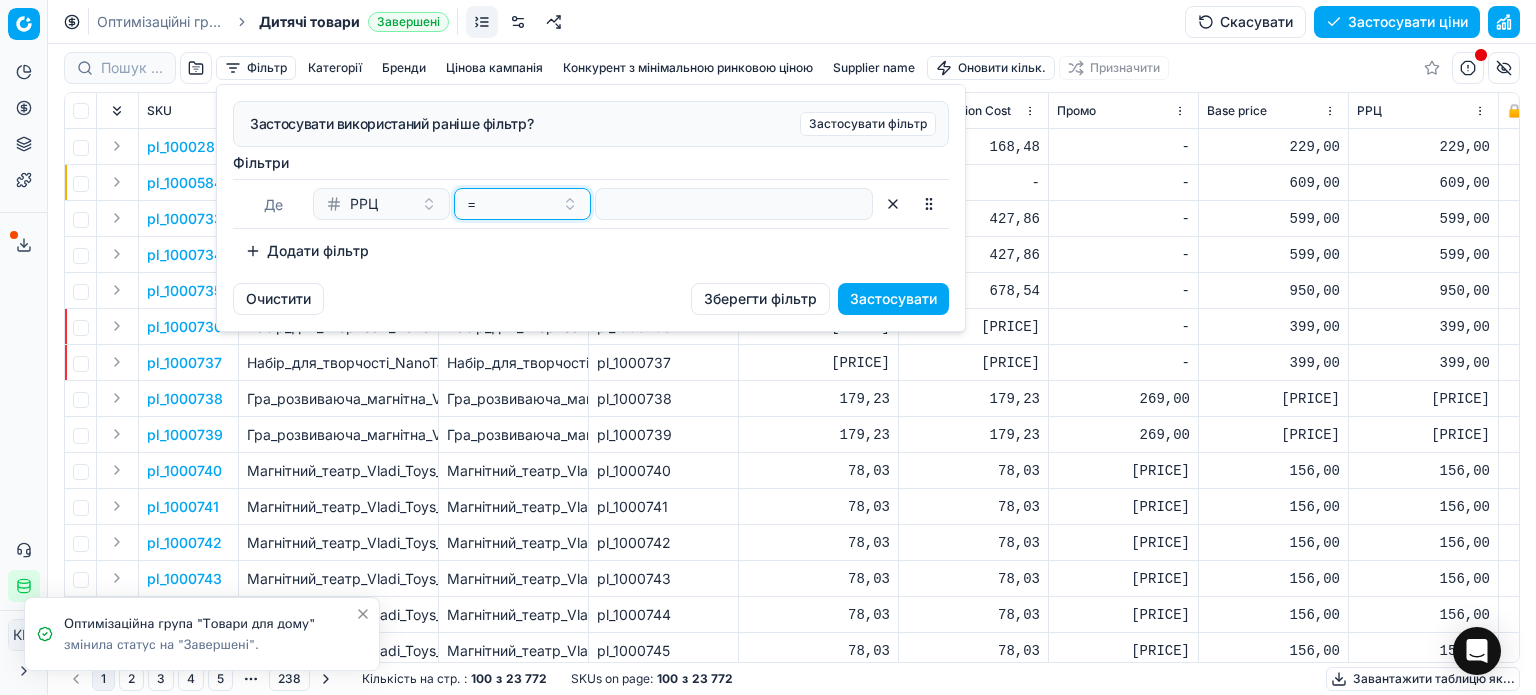 drag, startPoint x: 493, startPoint y: 200, endPoint x: 500, endPoint y: 217, distance: 18.384777 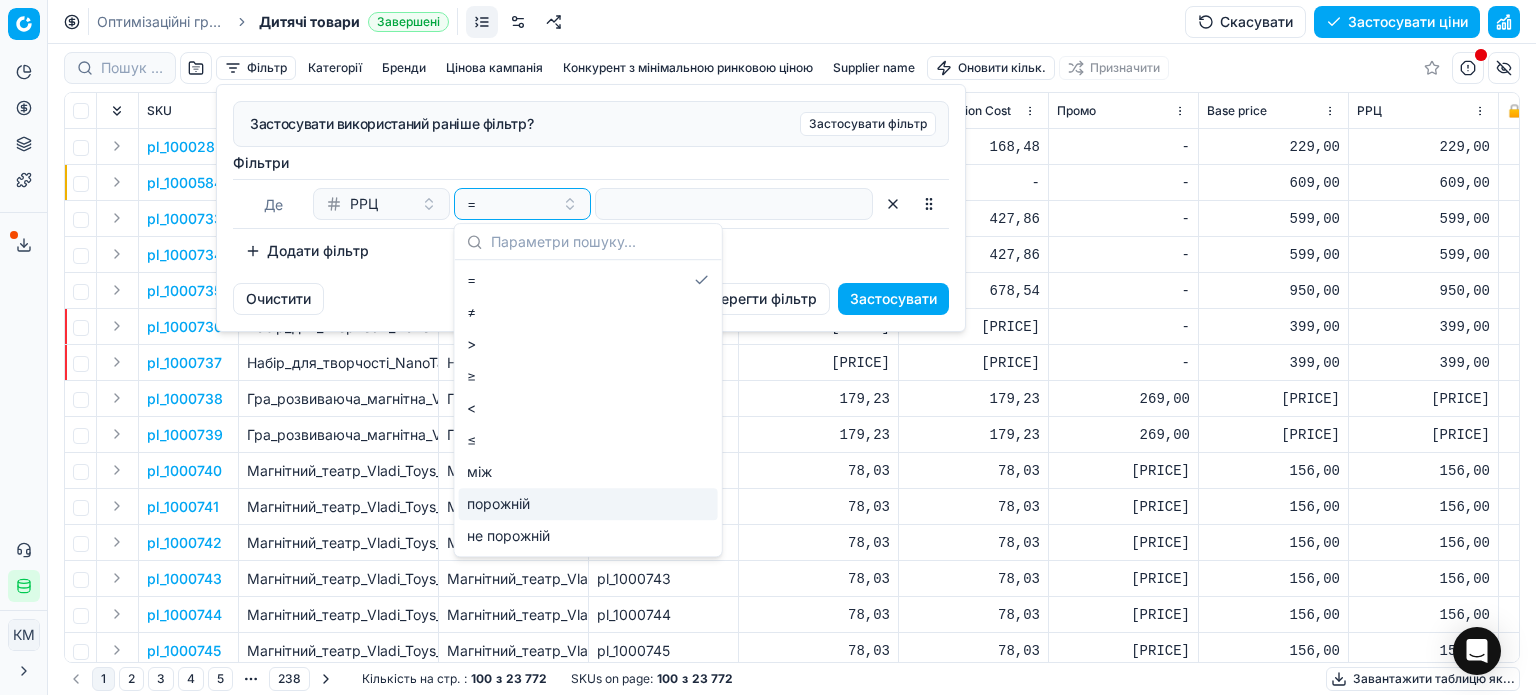 click on "порожній" at bounding box center [588, 504] 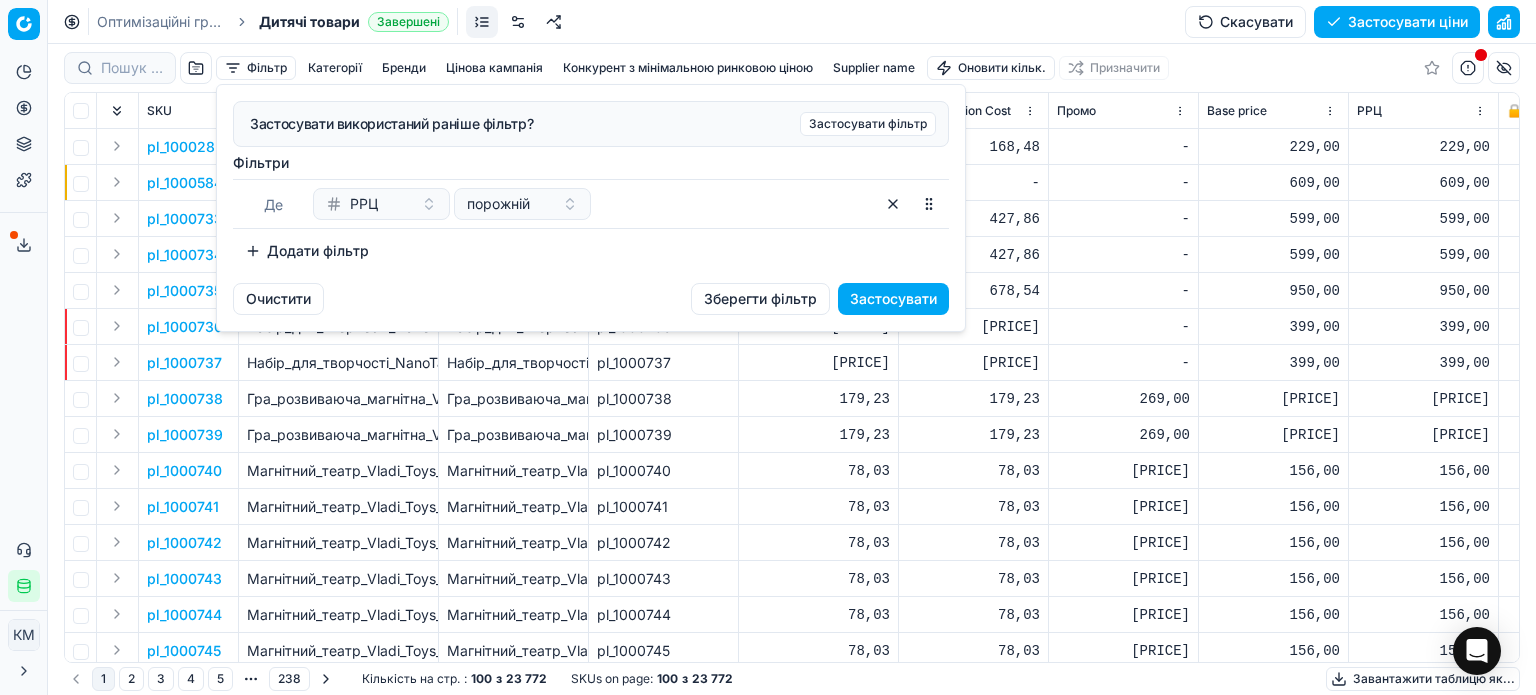 click on "Застосувати" at bounding box center [893, 299] 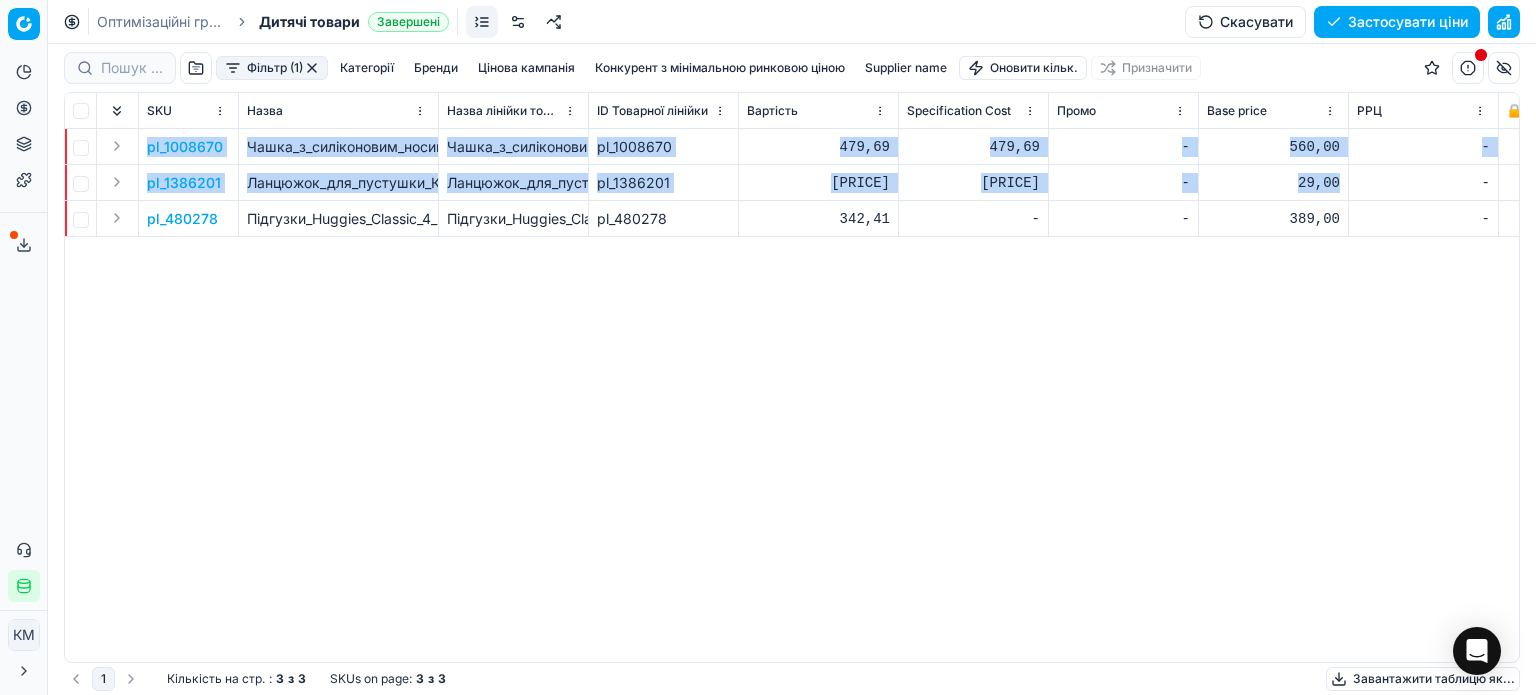 drag, startPoint x: 142, startPoint y: 146, endPoint x: 1344, endPoint y: 179, distance: 1202.4529 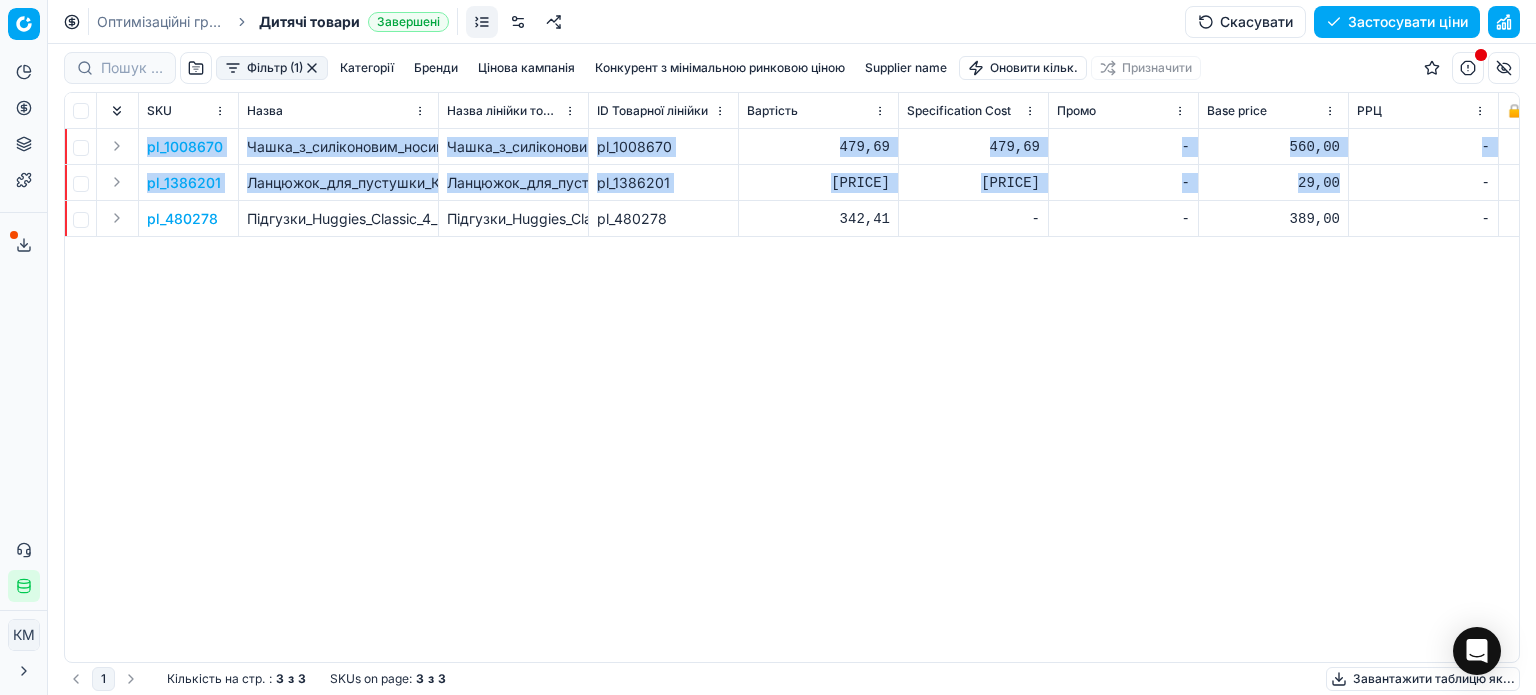 click on "pl_1008670 Чашка_з_силіконовим_носиком_Suavinex_A_walk_in_the_park_150_мл_+6_місяців_зелена_(308284) Чашка_з_силіконовим_носиком_Suavinex_A_walk_in_the_park_150_мл_+6_місяців_зелена_(308284) pl_1008670 479,69 479,69 - 560,00 - 615,00 pl_1386201 Ланцюжок_для_пустушки_Курносики_Кролик_з_кліпсою_рожевий_(7091_рож)_ Ланцюжок_для_пустушки_Курносики_Кролик_з_кліпсою_рожевий_(7091_рож)_ pl_1386201 21,24 21,24 - 29,00 - 28,00 pl_480278 Підгузки_Huggies_Classic_4_(7-18_кг),_44_шт. Підгузки_Huggies_Classic_4_(7-18_кг),_44_шт. pl_480278 342,41 - - 389,00 - 423,00" at bounding box center [6706, 183] 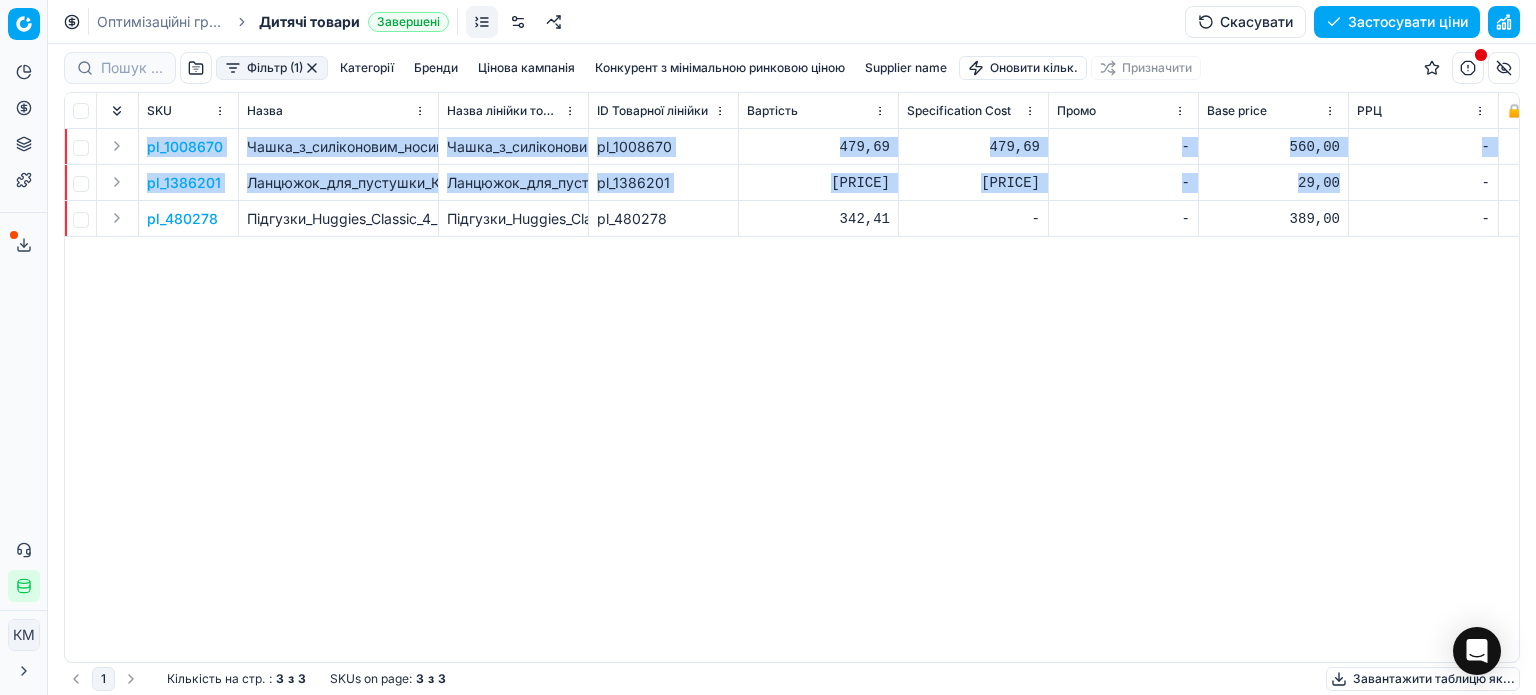 copy on "pl_1008670 Чашка_з_силіконовим_носиком_Suavinex_A_walk_in_the_park_150_мл_+6_місяців_зелена_(308284) Чашка_з_силіконовим_носиком_Suavinex_A_walk_in_the_park_150_мл_+6_місяців_зелена_(308284) pl_1008670 [PRICE] [PRICE] - [PRICE] - [PRICE] pl_1386201 Ланцюжок_для_пустушки_Курносики_Кролик_з_кліпсою_рожевий_(7091_рож)_ Ланцюжок_для_пустушки_Курносики_Кролик_з_кліпсою_рожевий_(7091_рож)_ pl_1386201 [PRICE] [PRICE] - [PRICE]" 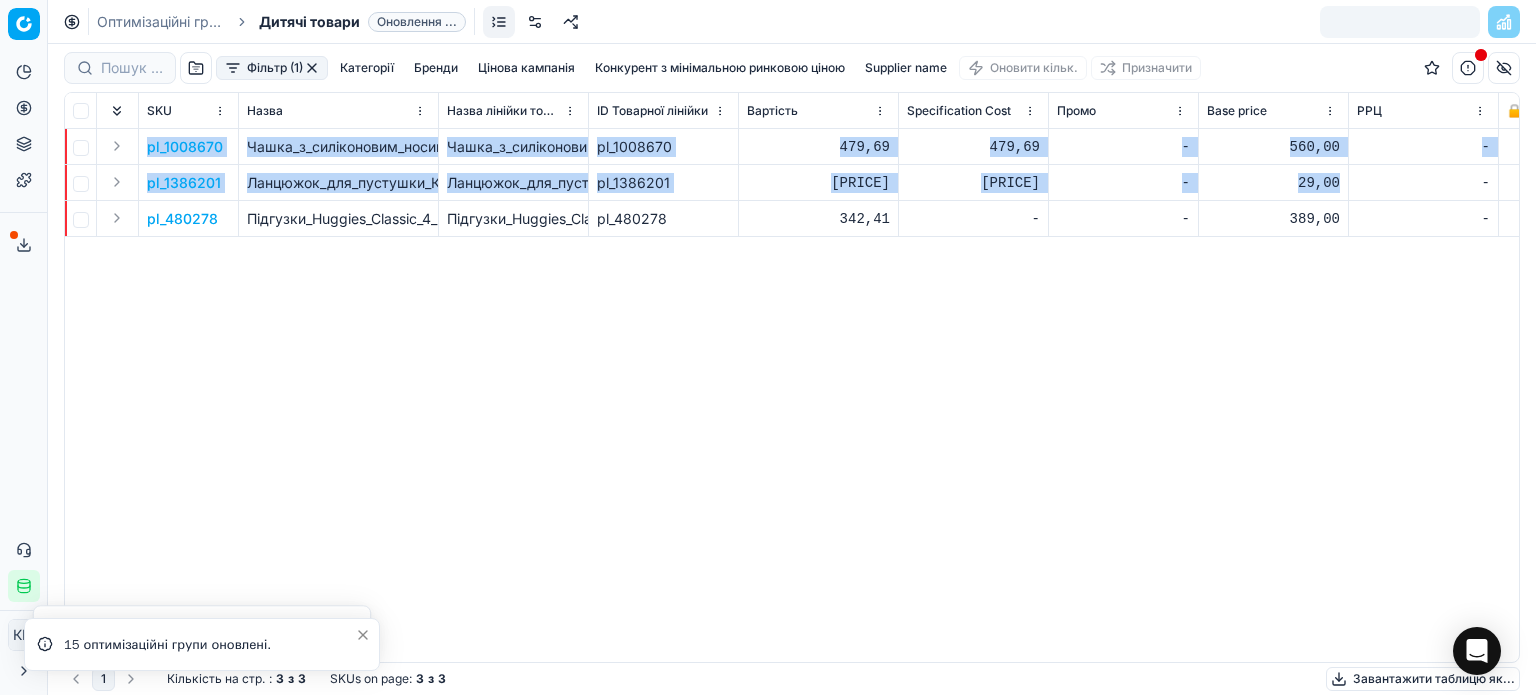 click on "Фільтр   (1)" at bounding box center [272, 68] 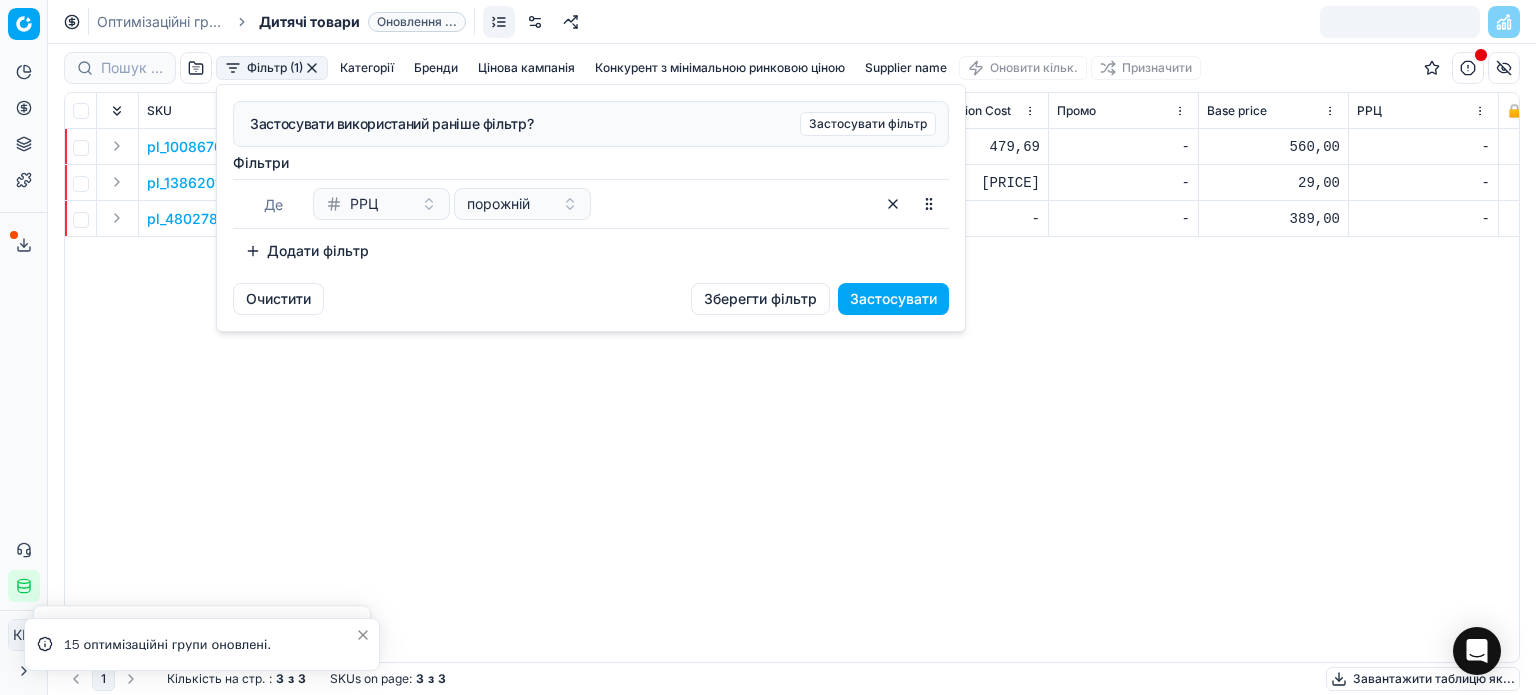 click on "Де РРЦ порожній" at bounding box center (591, 204) 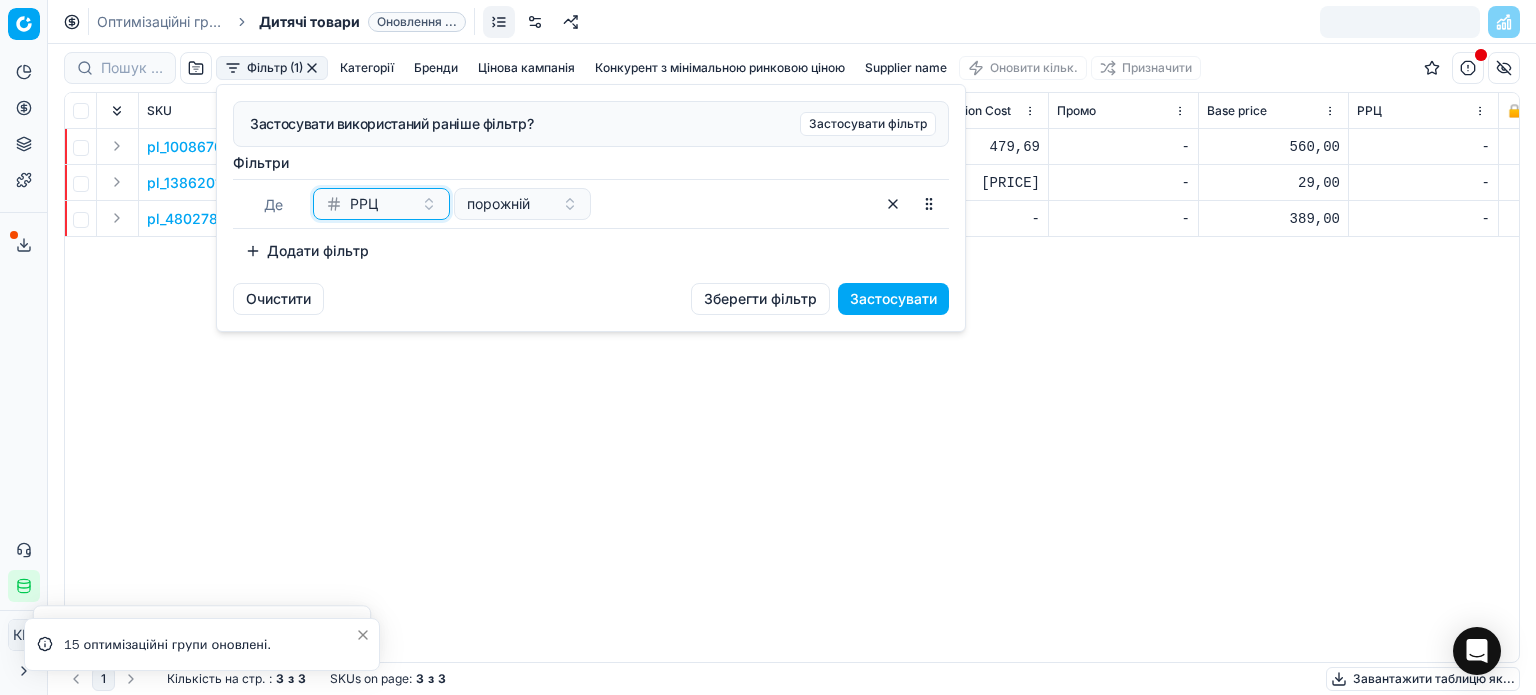 click on "РРЦ" at bounding box center (369, 204) 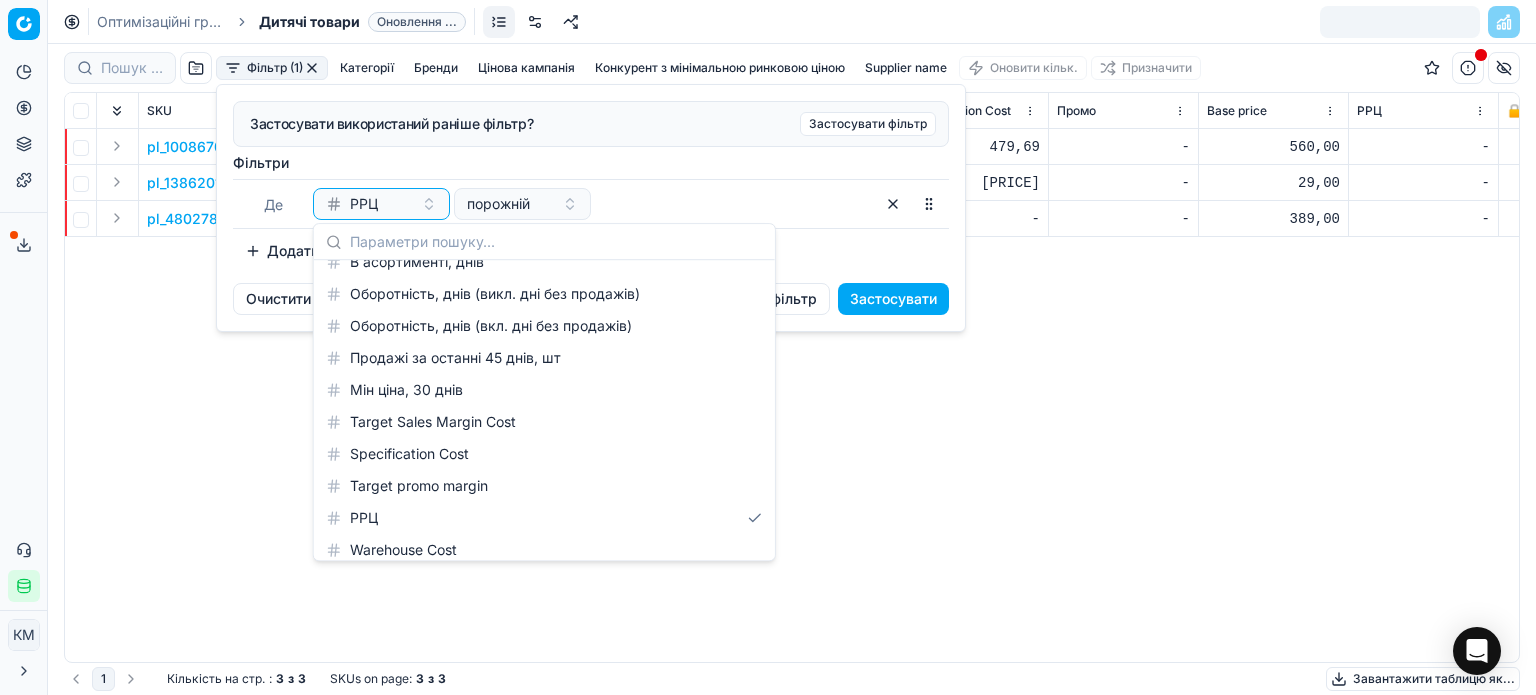 scroll, scrollTop: 2256, scrollLeft: 0, axis: vertical 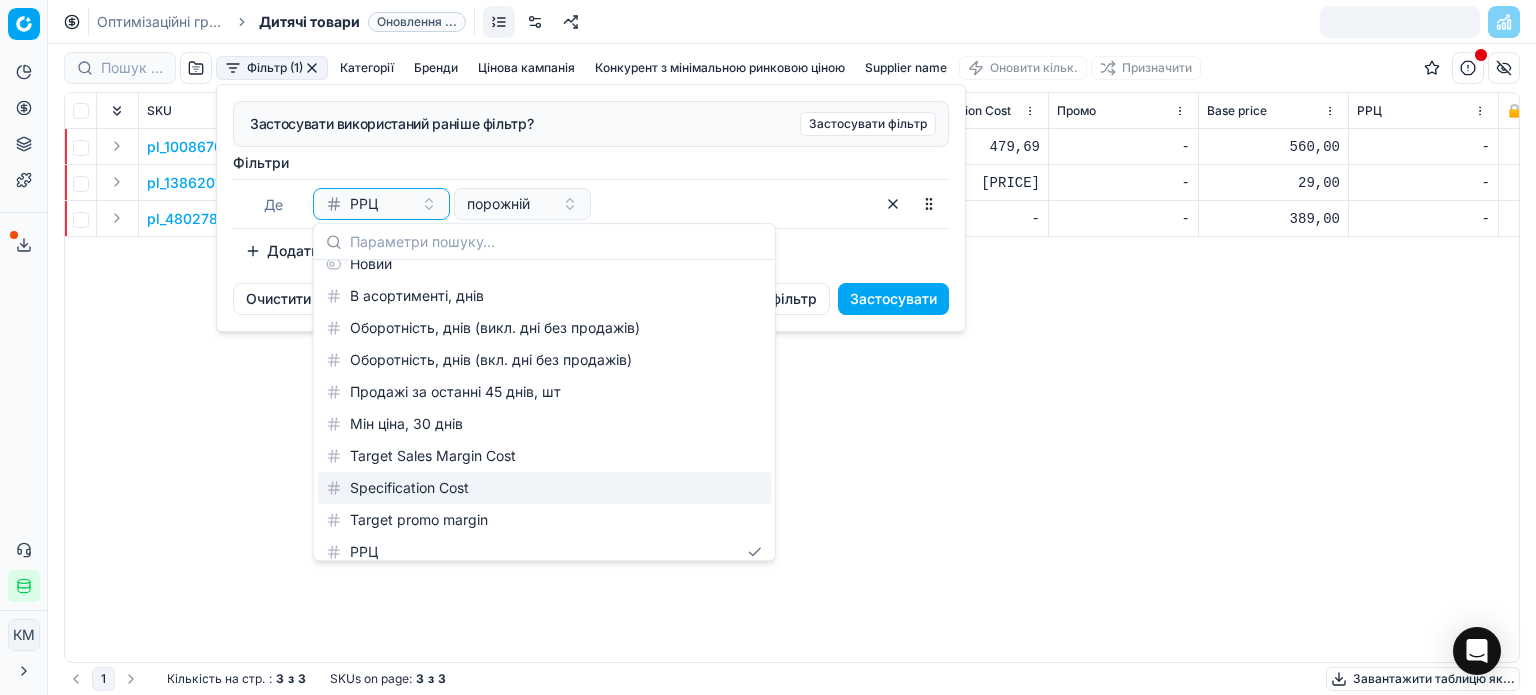 click on "Specification Cost" at bounding box center (544, 488) 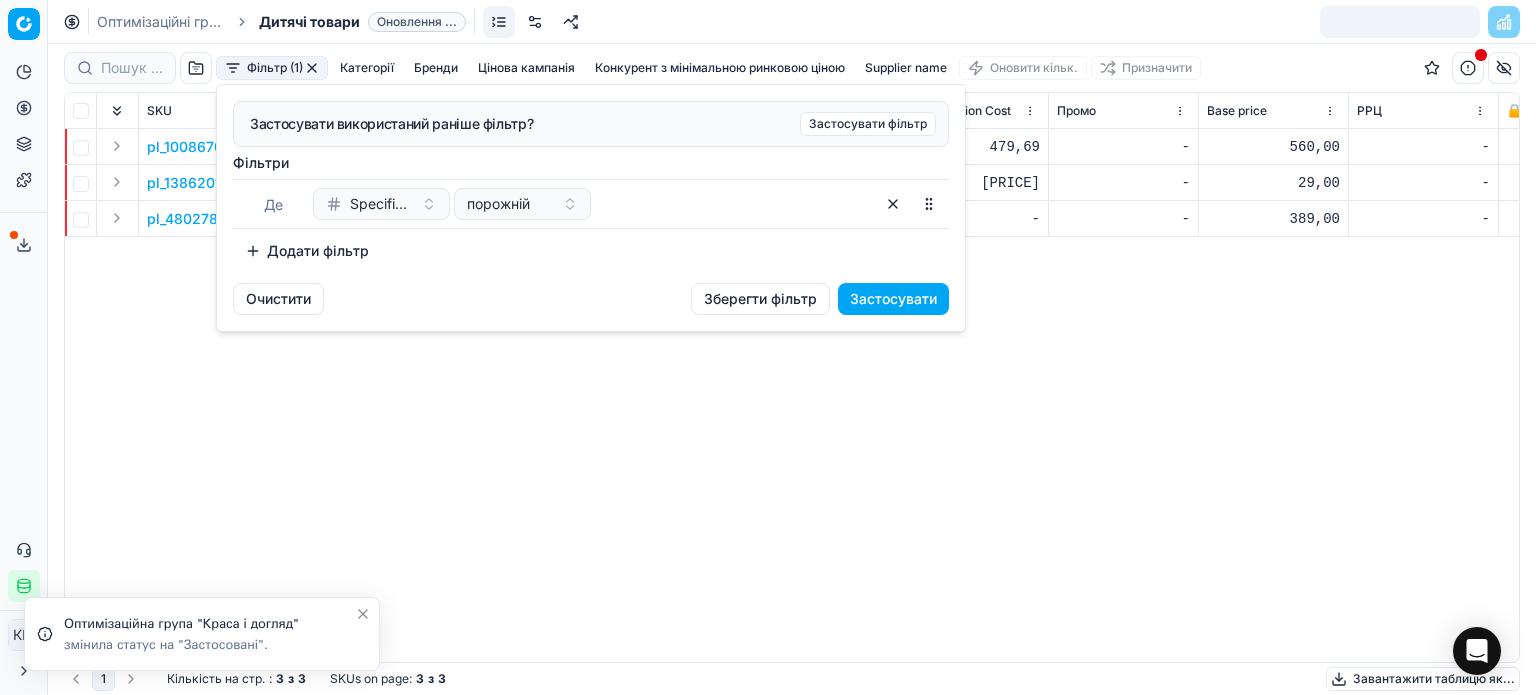 click on "Застосувати" at bounding box center (893, 299) 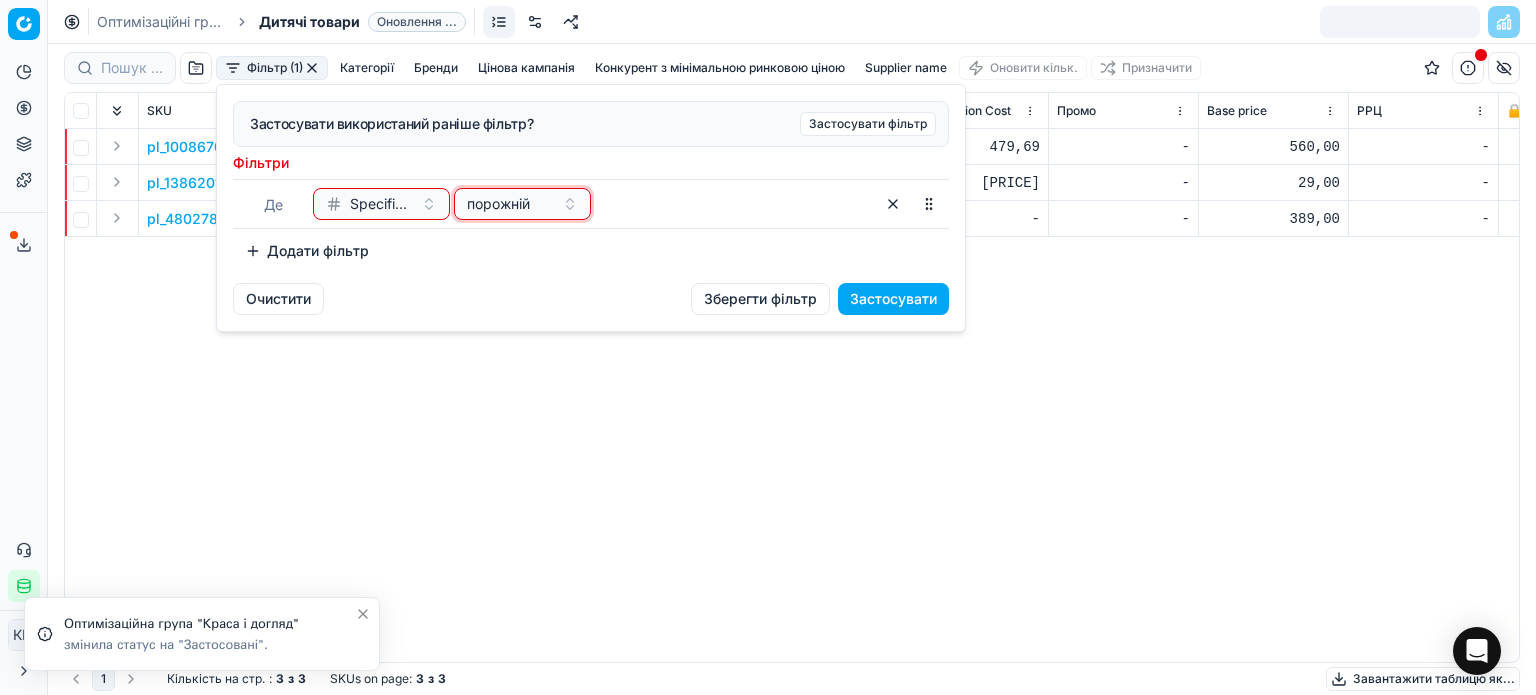 click on "порожній" at bounding box center [522, 204] 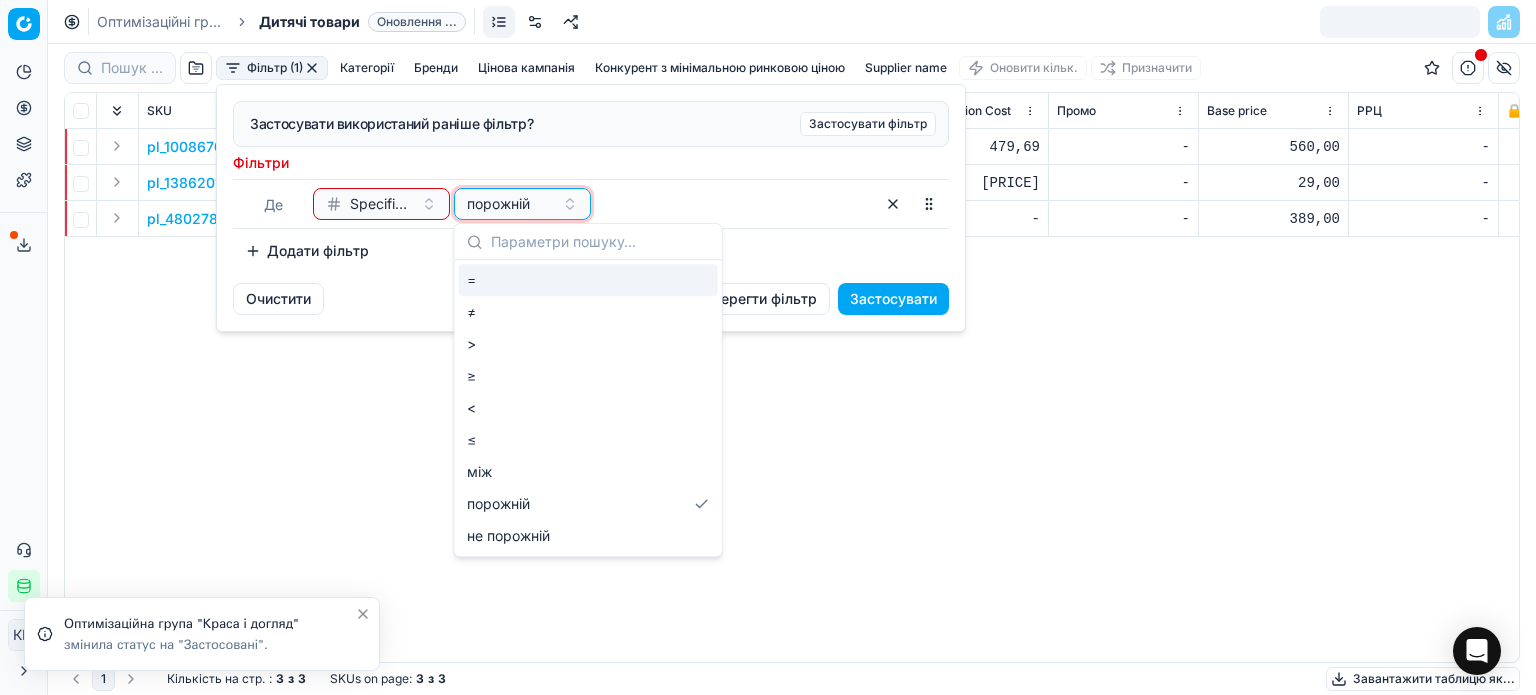 click on "порожній" at bounding box center (498, 204) 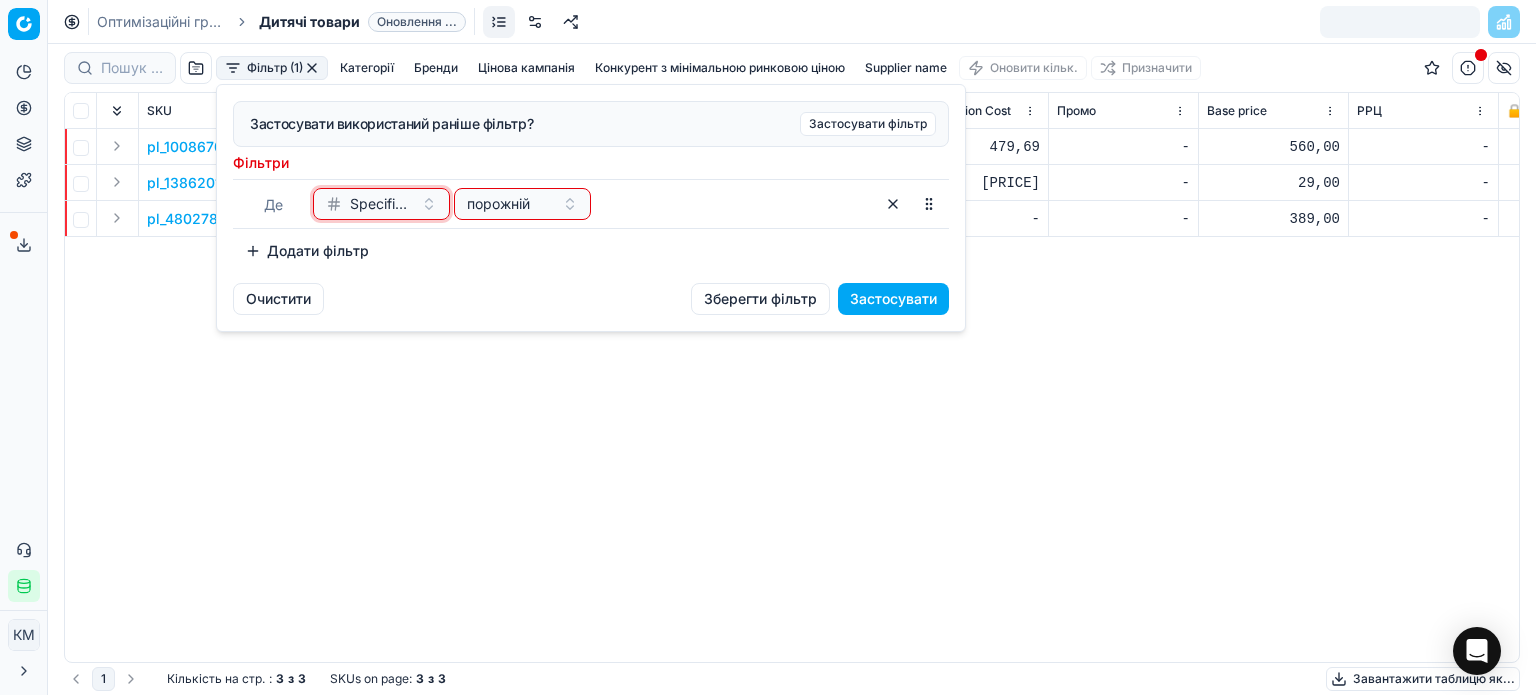 click on "Specification Cost" at bounding box center [381, 204] 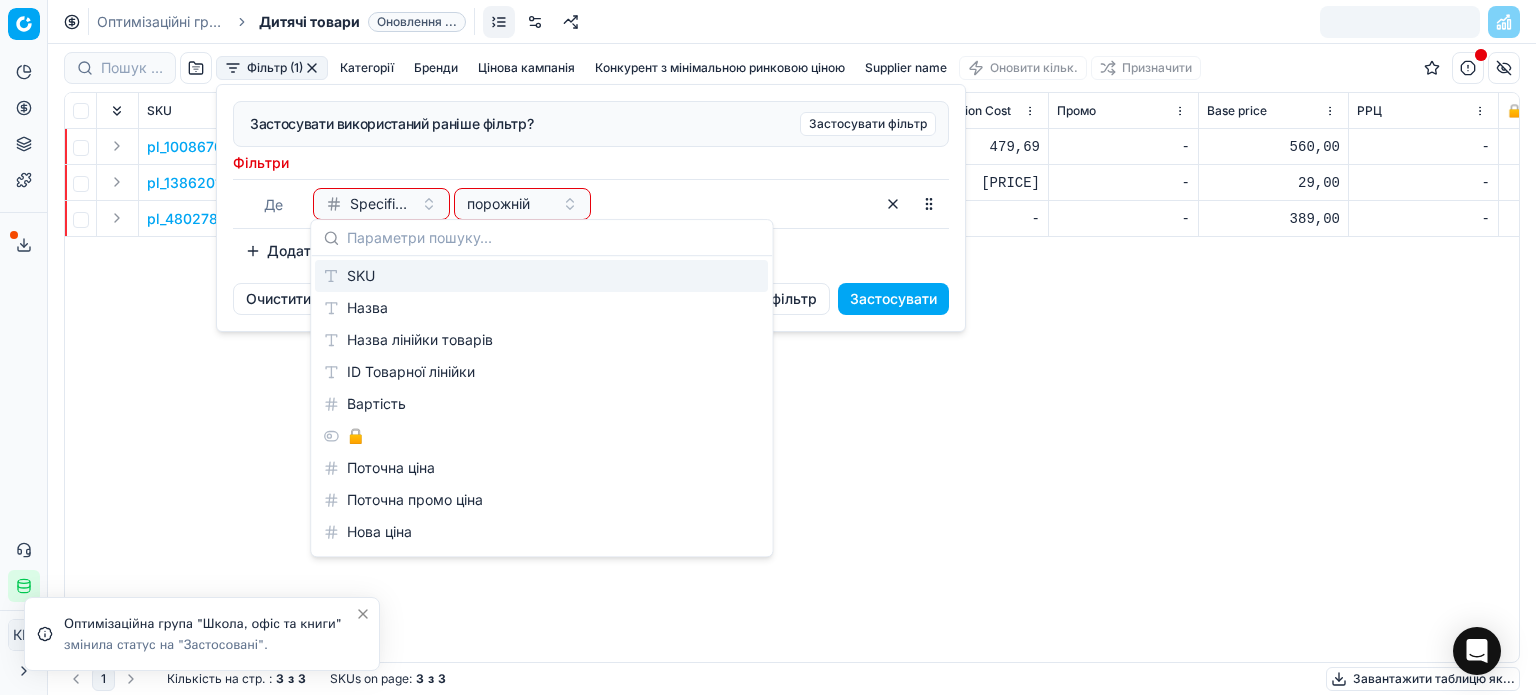 click on "Pricing platform Аналітика Цінова оптимізація Асортимент продукції Шаблони Сервіс експорту [NUMBER] Зверніться до служби підтримки Статус інтеграції КM Користувач MAUDAU y.yamkova@[EMAIL] Закрити меню Command Palette Search for a command to run... Оптимізаційні групи Дитячі товари Оновлення ... Фільтр (1) Категорії Бренди Цінова кампанія Конкурент з мінімальною ринковою ціною Supplier name Оновити кільк. Призначити SKU Назва Назва лінійки товарів ID Товарної лінійки Вартість Specification Cost Промо Base price РРЦ 🔒 Поточна ціна Поточна промо ціна Нова ціна Нова промо ціна Зберегти ціну Нова знижка Δ, % Δ ACTIVE -" at bounding box center (768, 347) 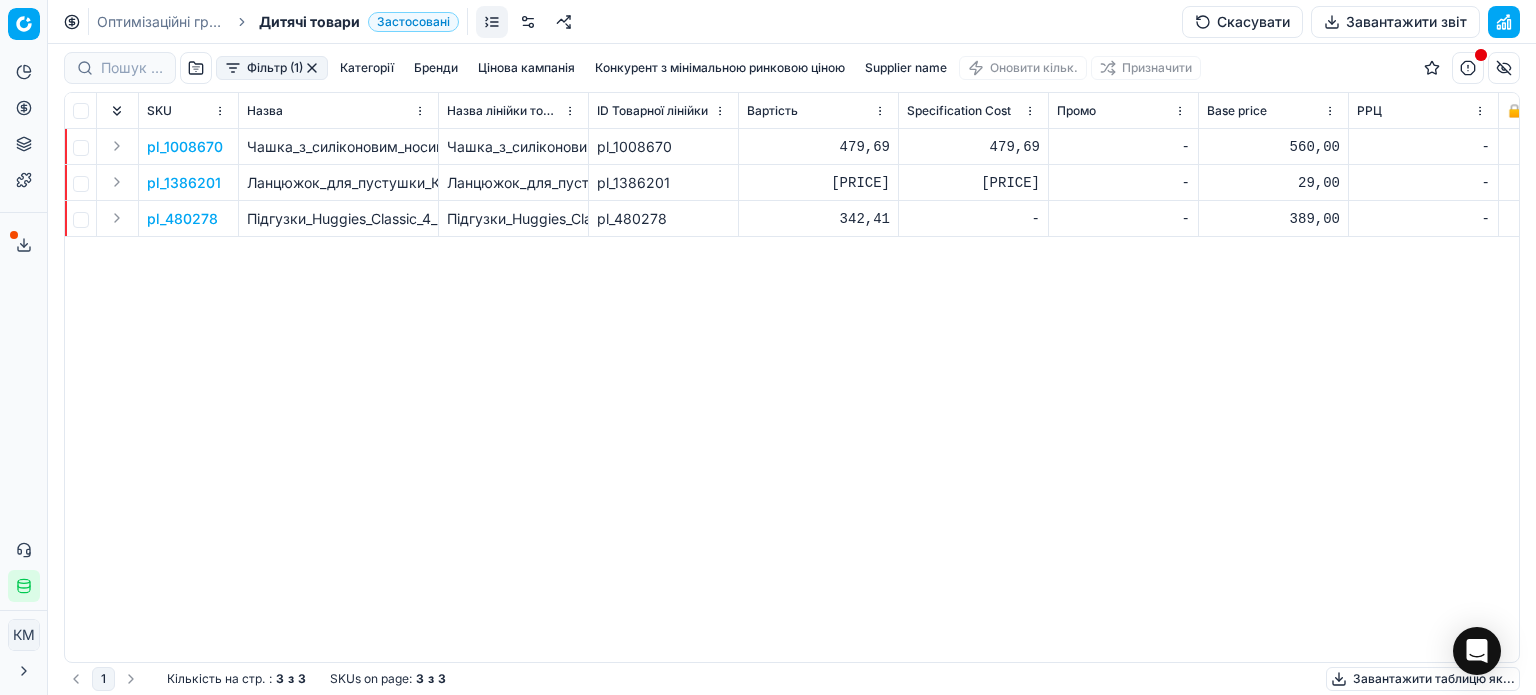 click on "Фільтр   (1)" at bounding box center [272, 68] 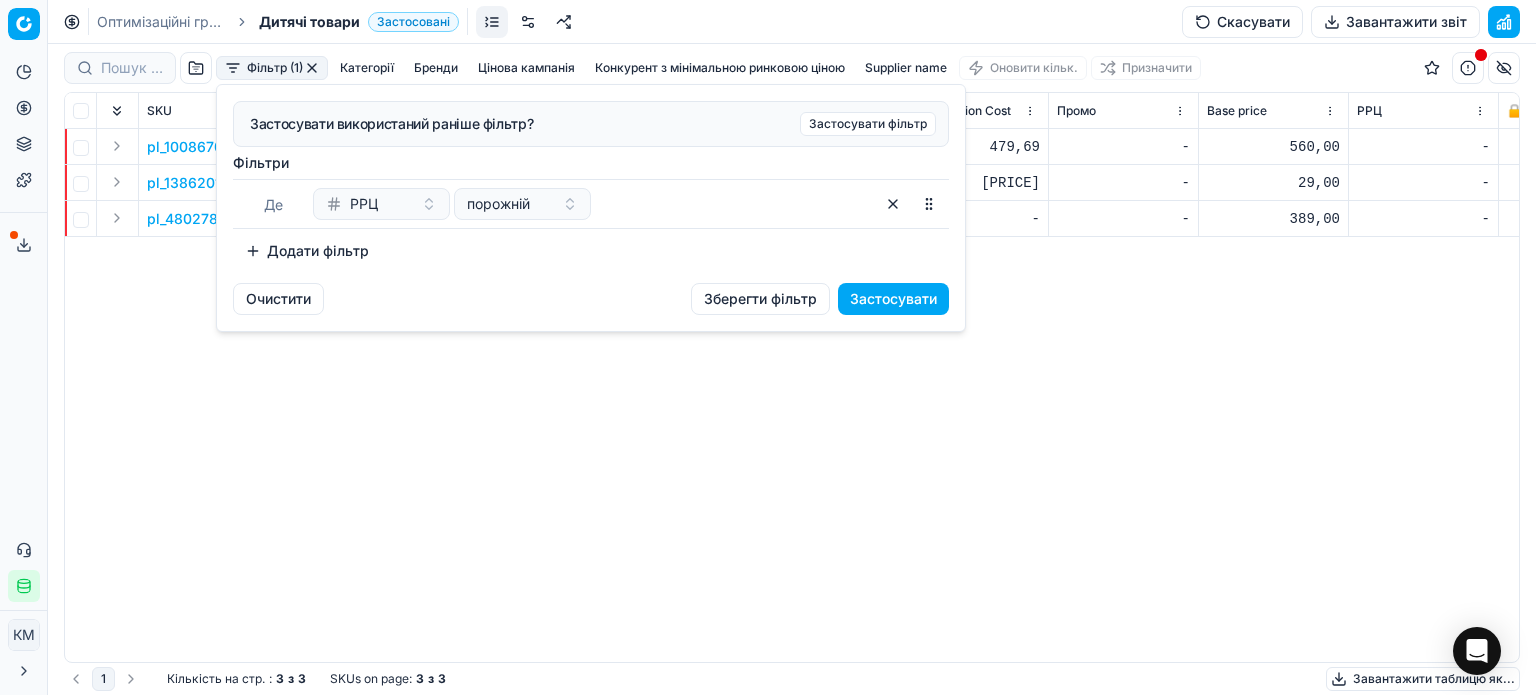 click on "РРЦ" at bounding box center (369, 204) 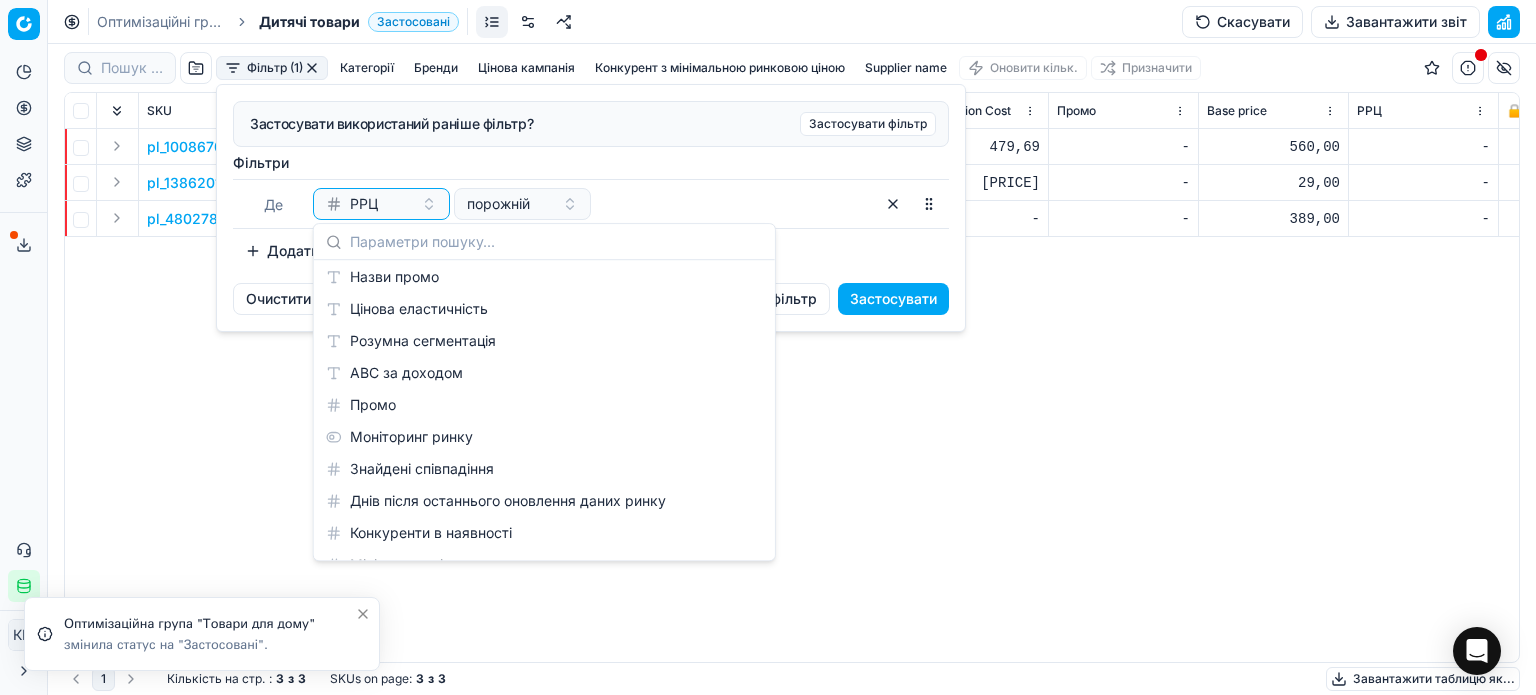 scroll, scrollTop: 1000, scrollLeft: 0, axis: vertical 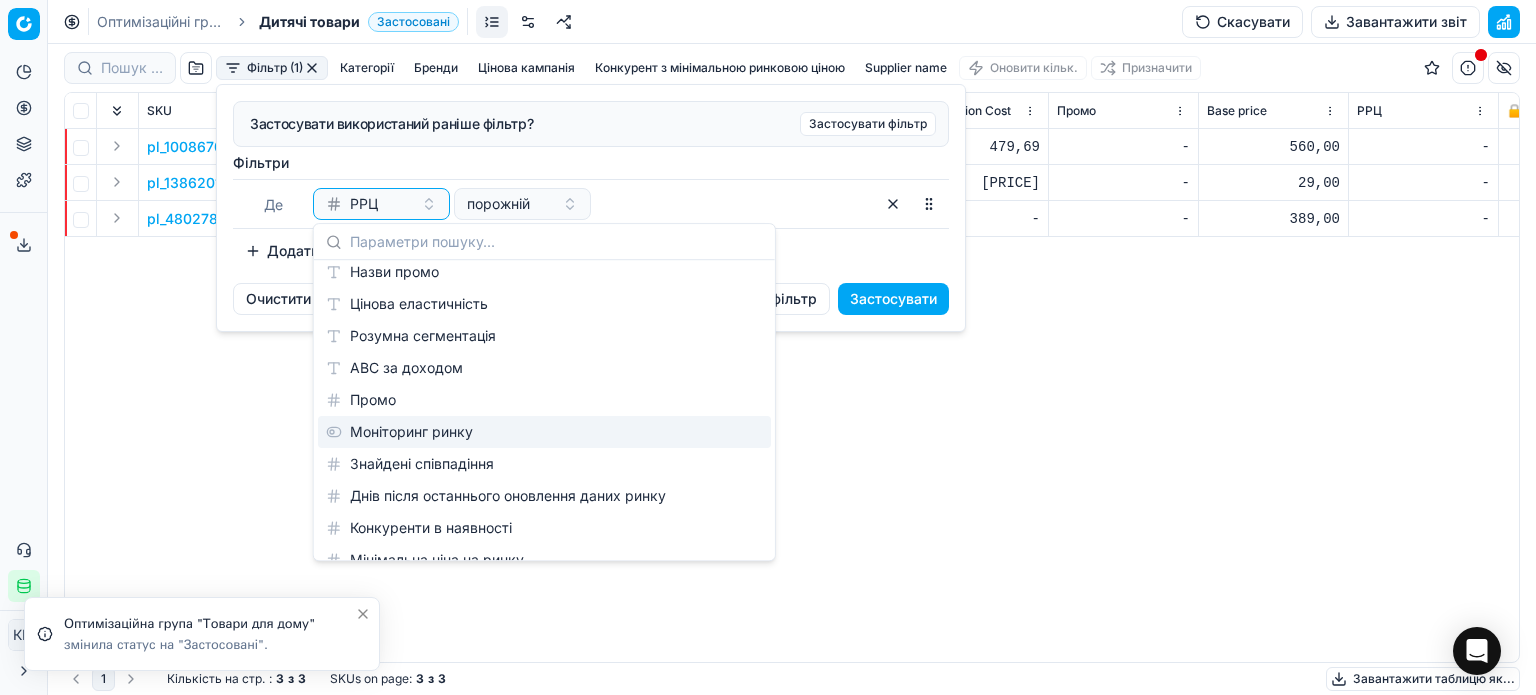 click on "Pricing platform Аналітика Цінова оптимізація Асортимент продукції Шаблони Сервіс експорту [NUMBER] Зверніться до служби підтримки Статус інтеграції КM Користувач MAUDAU y.yamkova@[EMAIL] Закрити меню Command Palette Search for a command to run... Оптимізаційні групи Дитячі товари Застосовані Скасувати Завантажити звіт Фільтр (1) Категорії Бренди Цінова кампанія Конкурент з мінімальною ринковою ціною Supplier name Оновити кільк. Призначити SKU Назва Назва лінійки товарів ID Товарної лінійки Вартість Specification Cost Промо Base price РРЦ 🔒 Поточна ціна Поточна промо ціна Нова ціна Нова промо ціна Δ, % Δ KVI -" at bounding box center (768, 347) 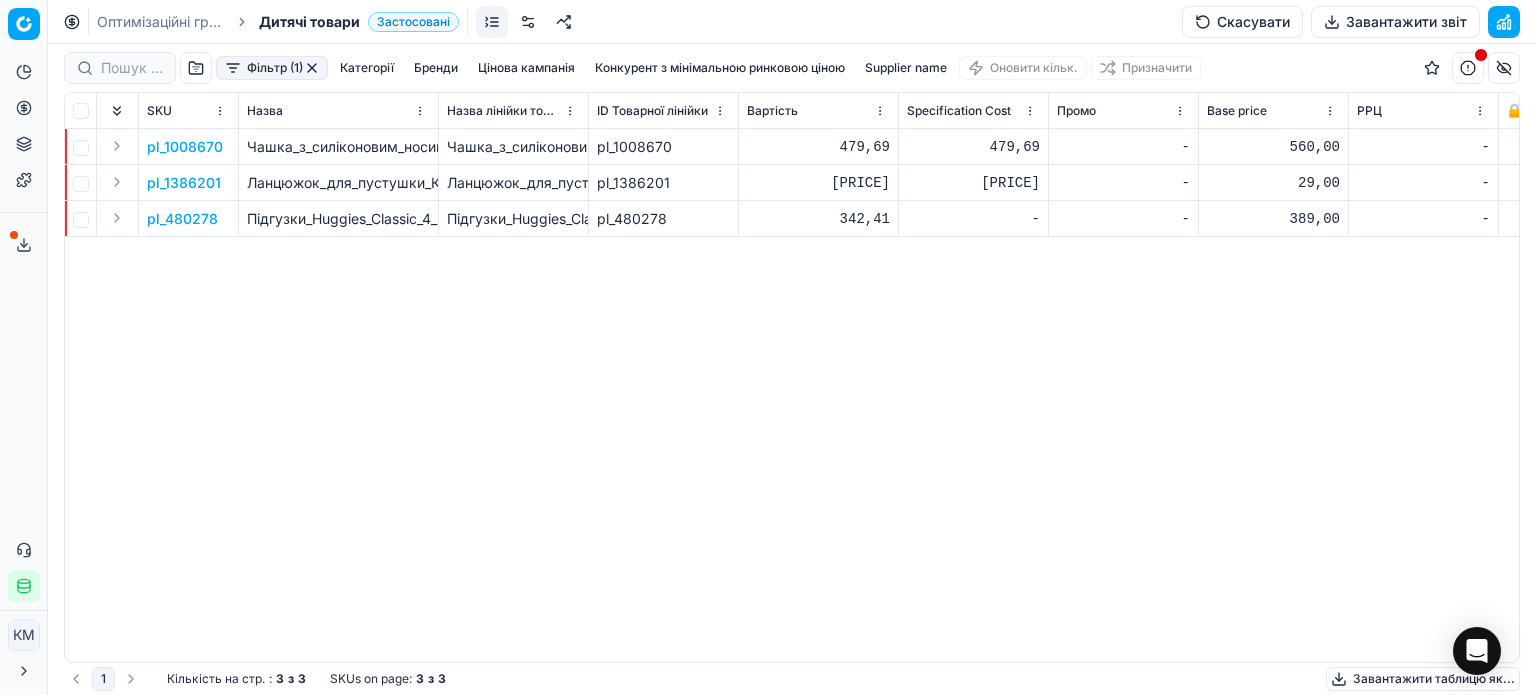 click on "Фільтр   (1)" at bounding box center (272, 68) 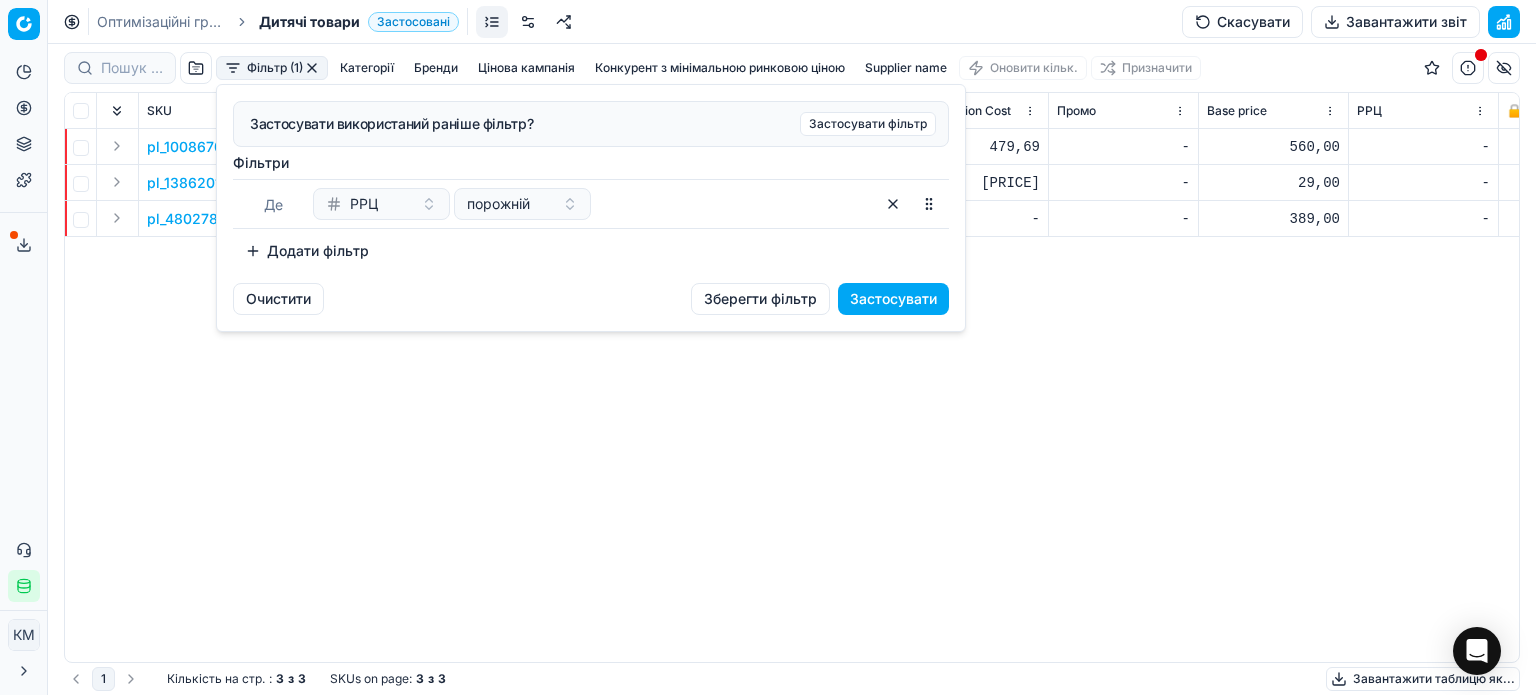 click on "РРЦ" at bounding box center (381, 204) 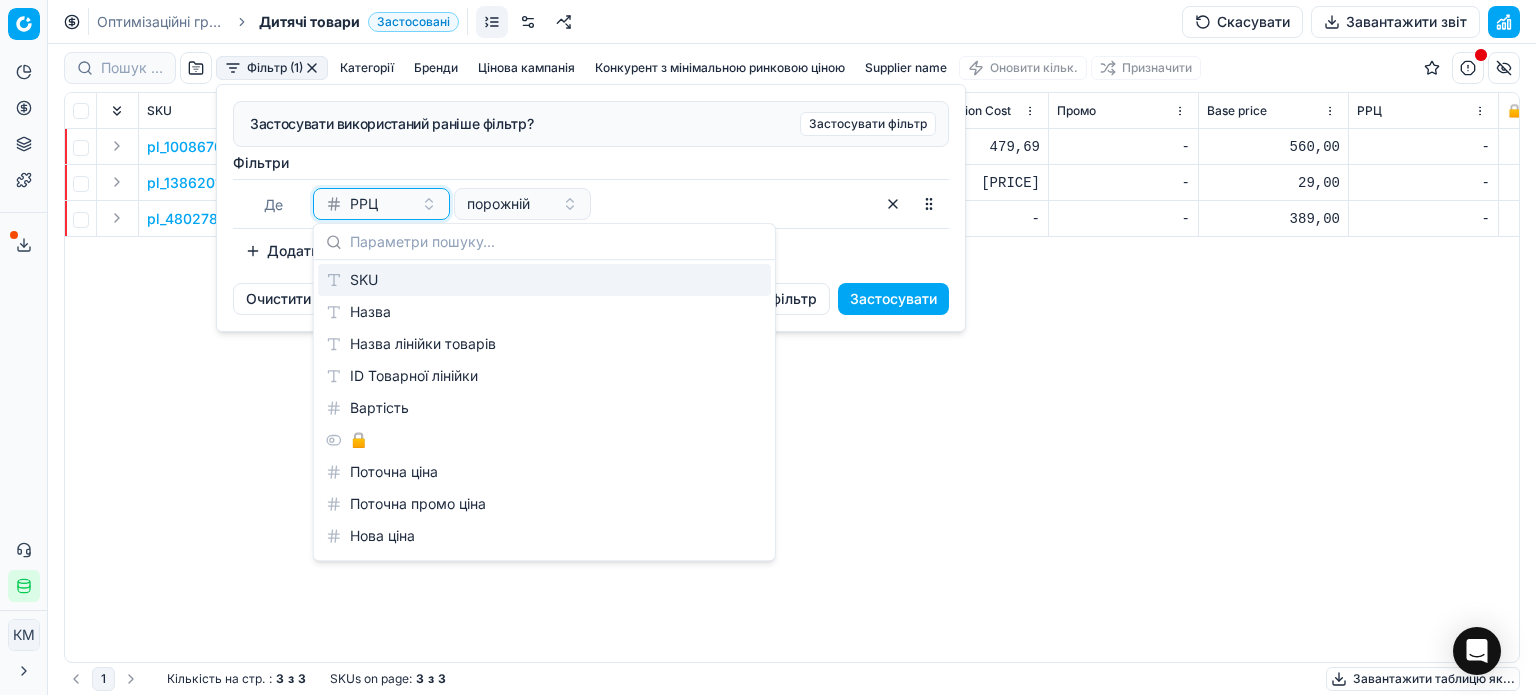 drag, startPoint x: 389, startPoint y: 203, endPoint x: 261, endPoint y: 187, distance: 128.99612 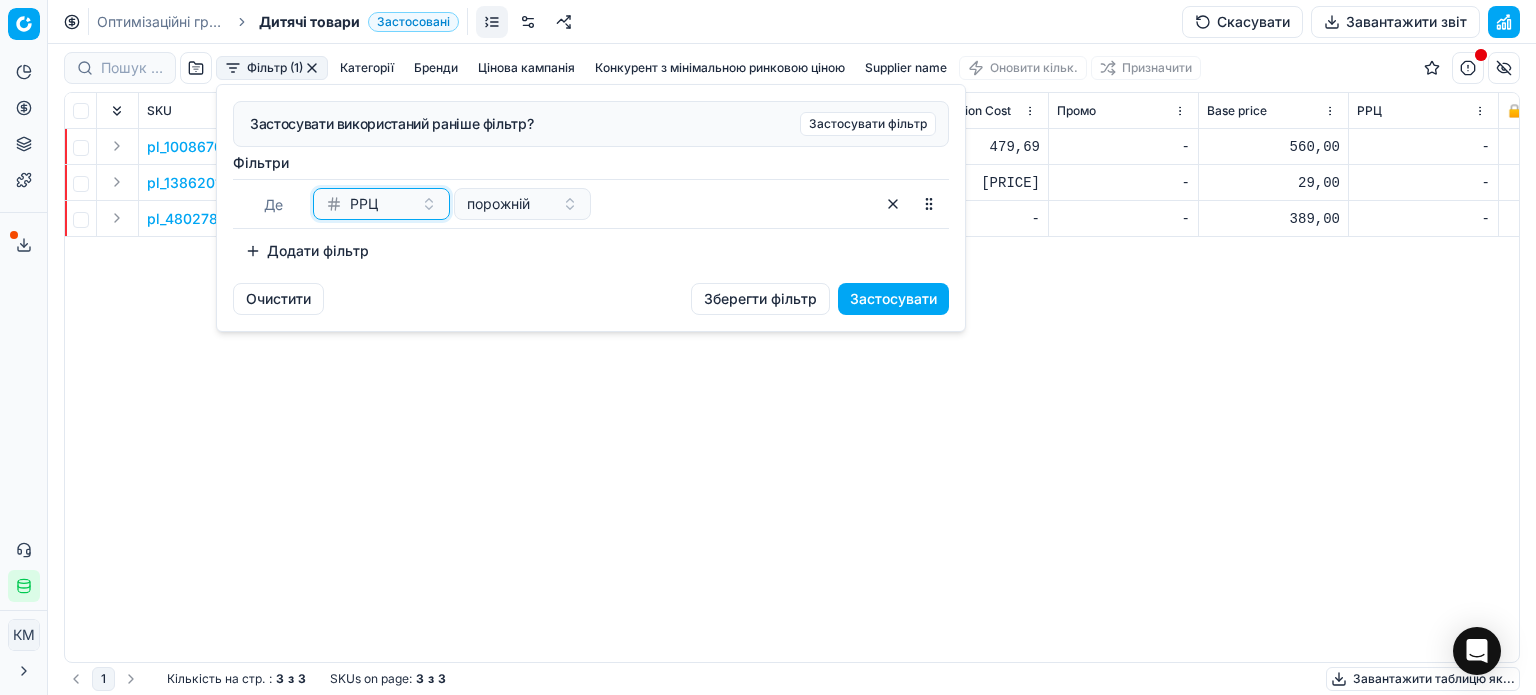 click on "РРЦ" at bounding box center [381, 204] 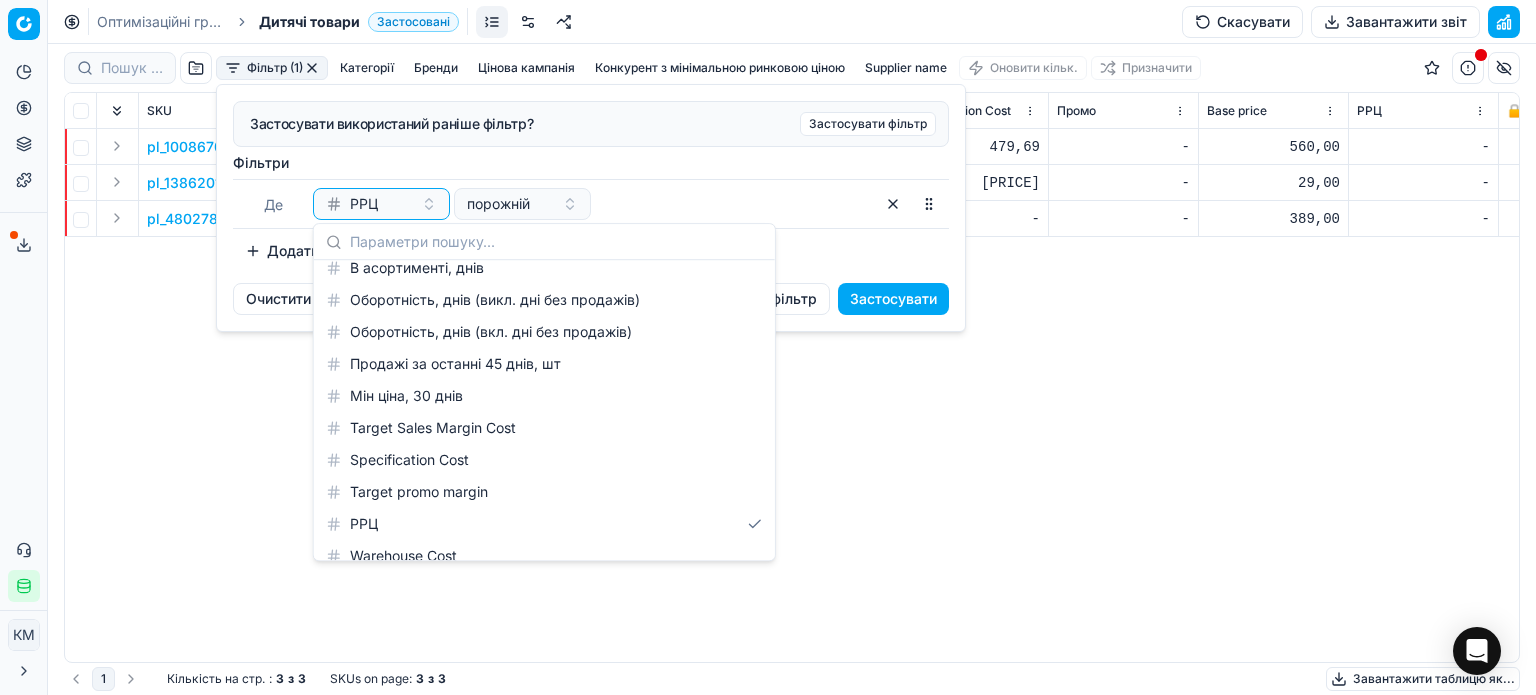 scroll, scrollTop: 2256, scrollLeft: 0, axis: vertical 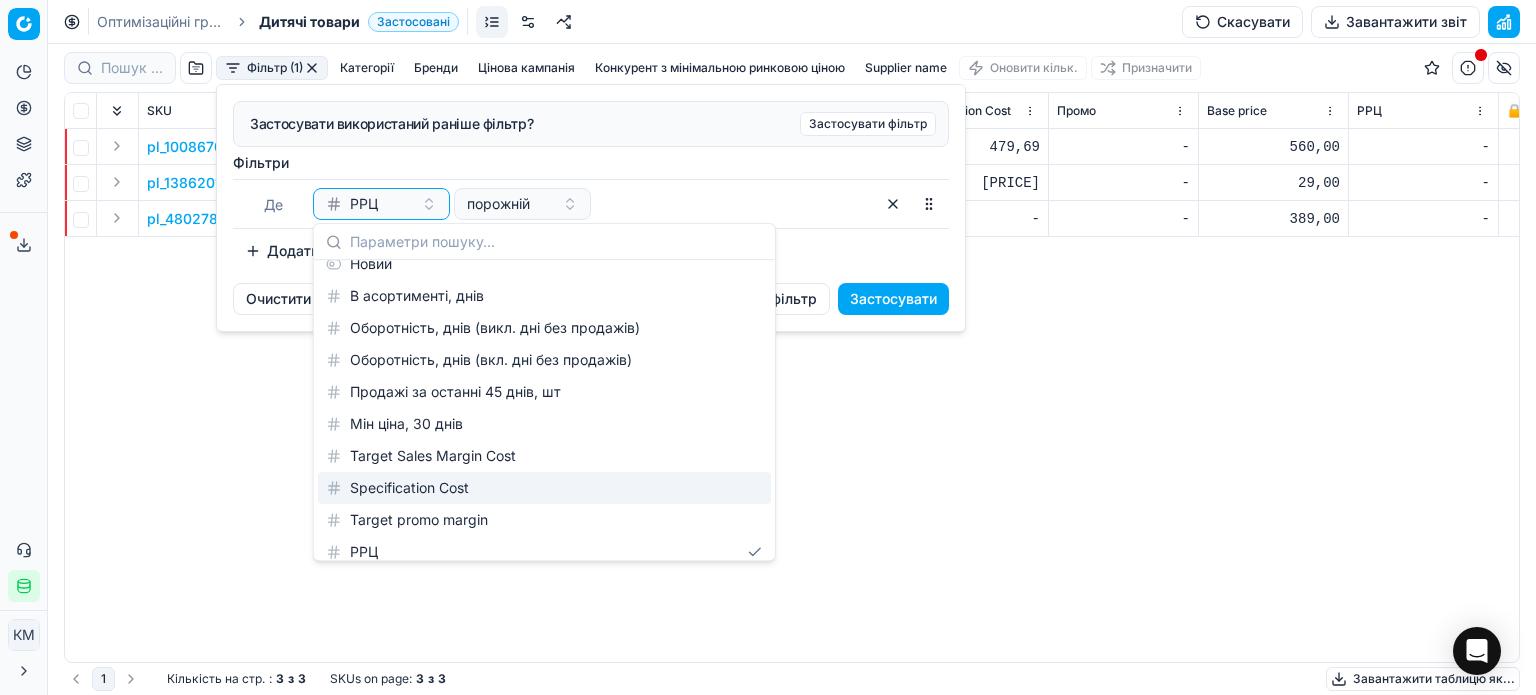 click on "Specification Cost" at bounding box center [544, 488] 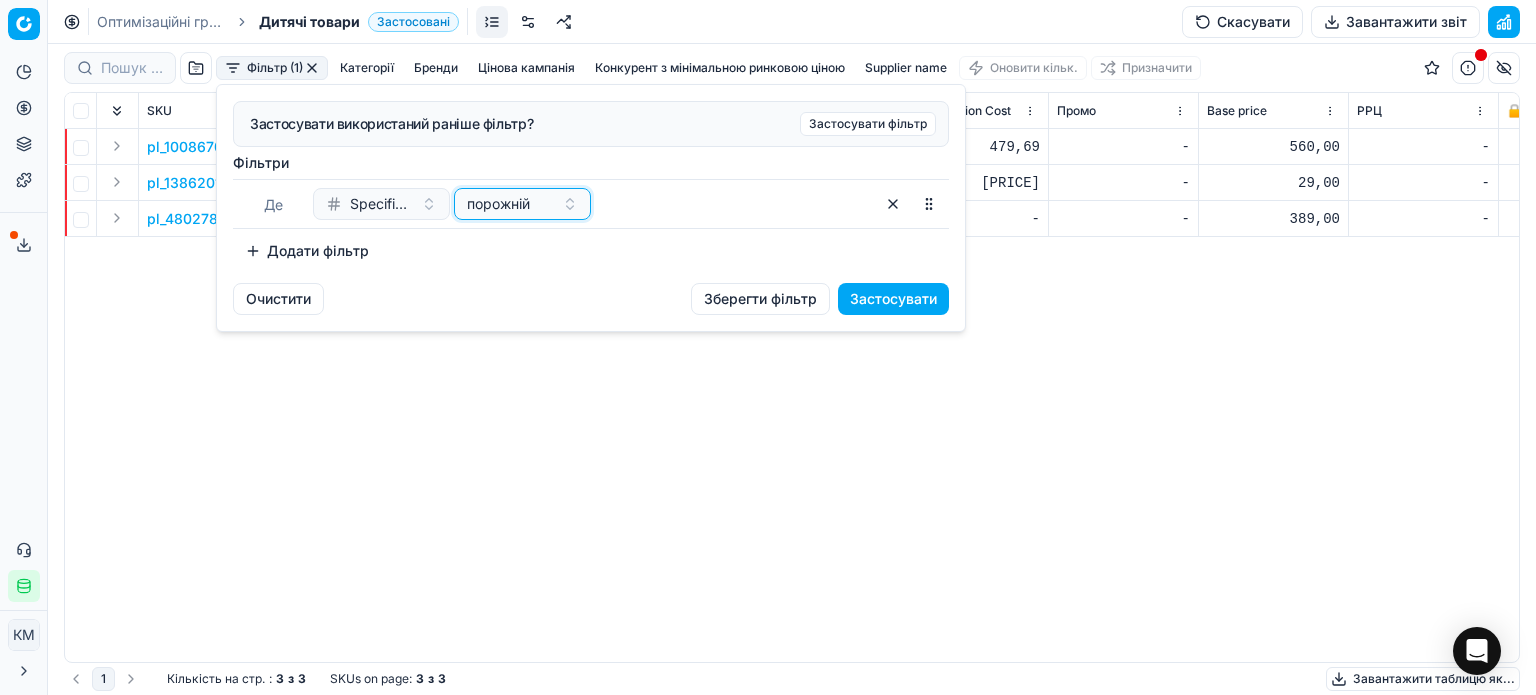 click on "порожній" at bounding box center [510, 204] 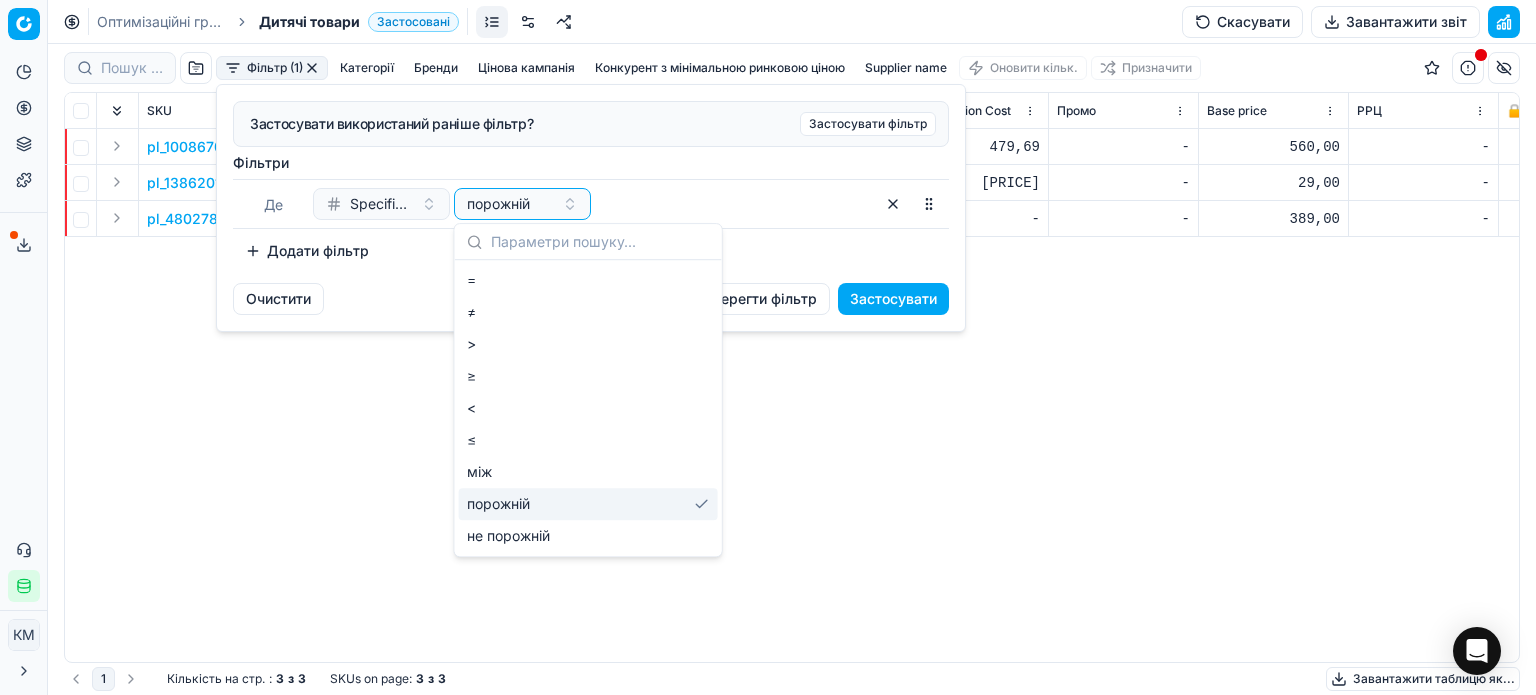 click on "порожній" at bounding box center (588, 504) 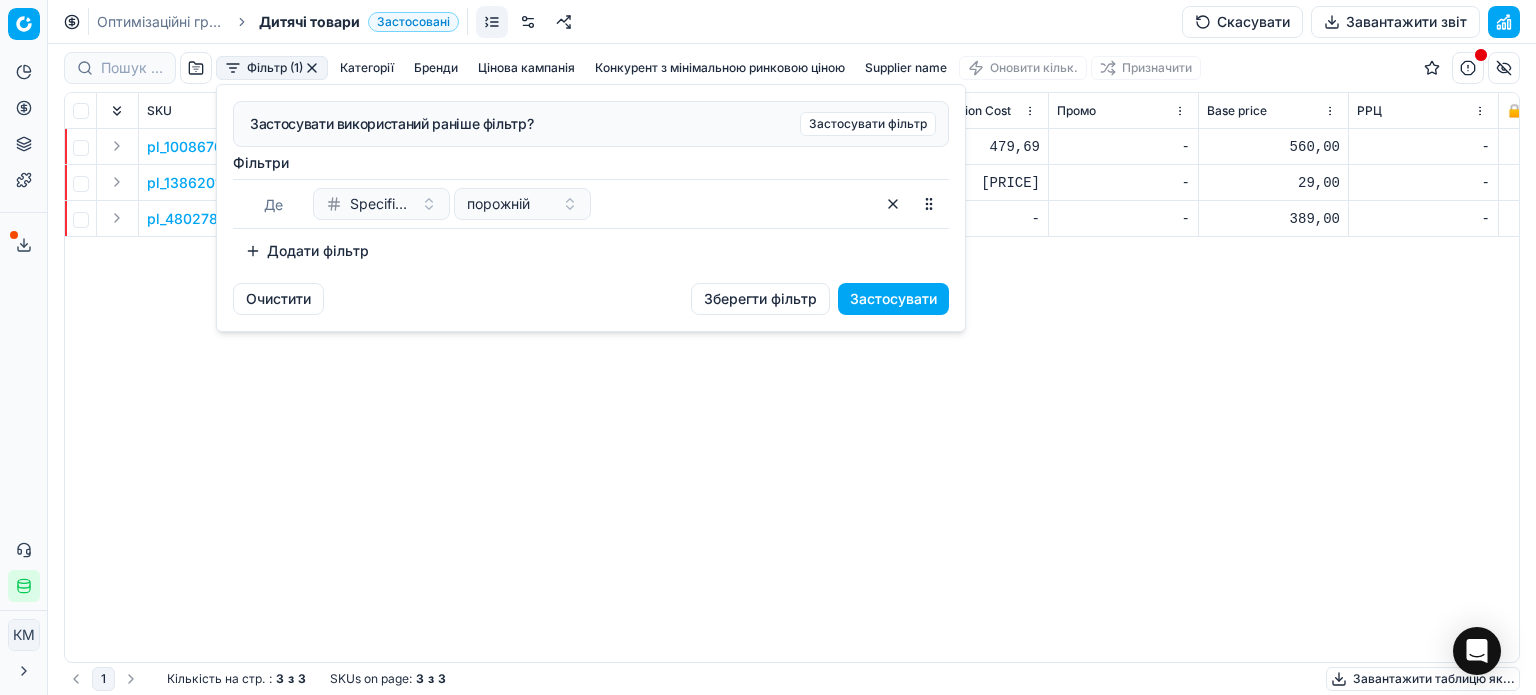click on "Застосувати" at bounding box center (893, 299) 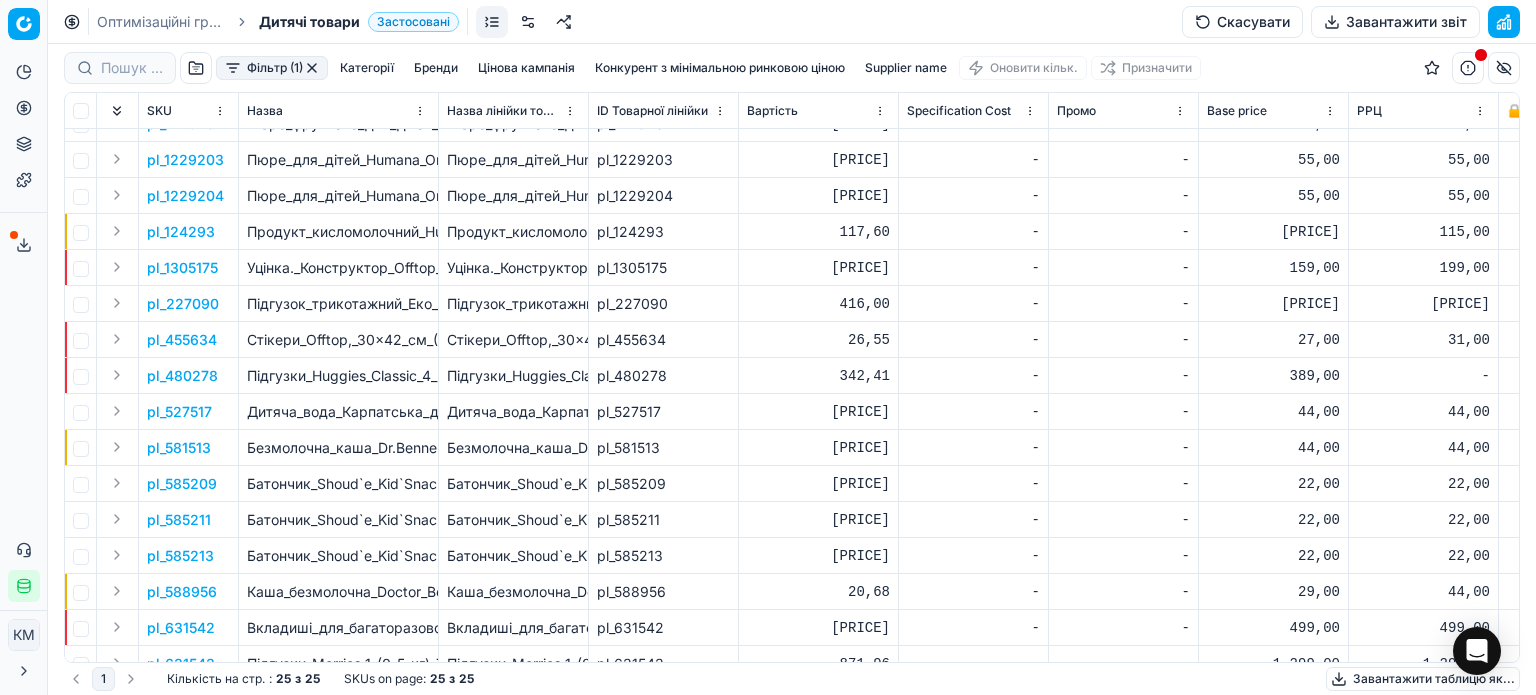 scroll, scrollTop: 381, scrollLeft: 0, axis: vertical 